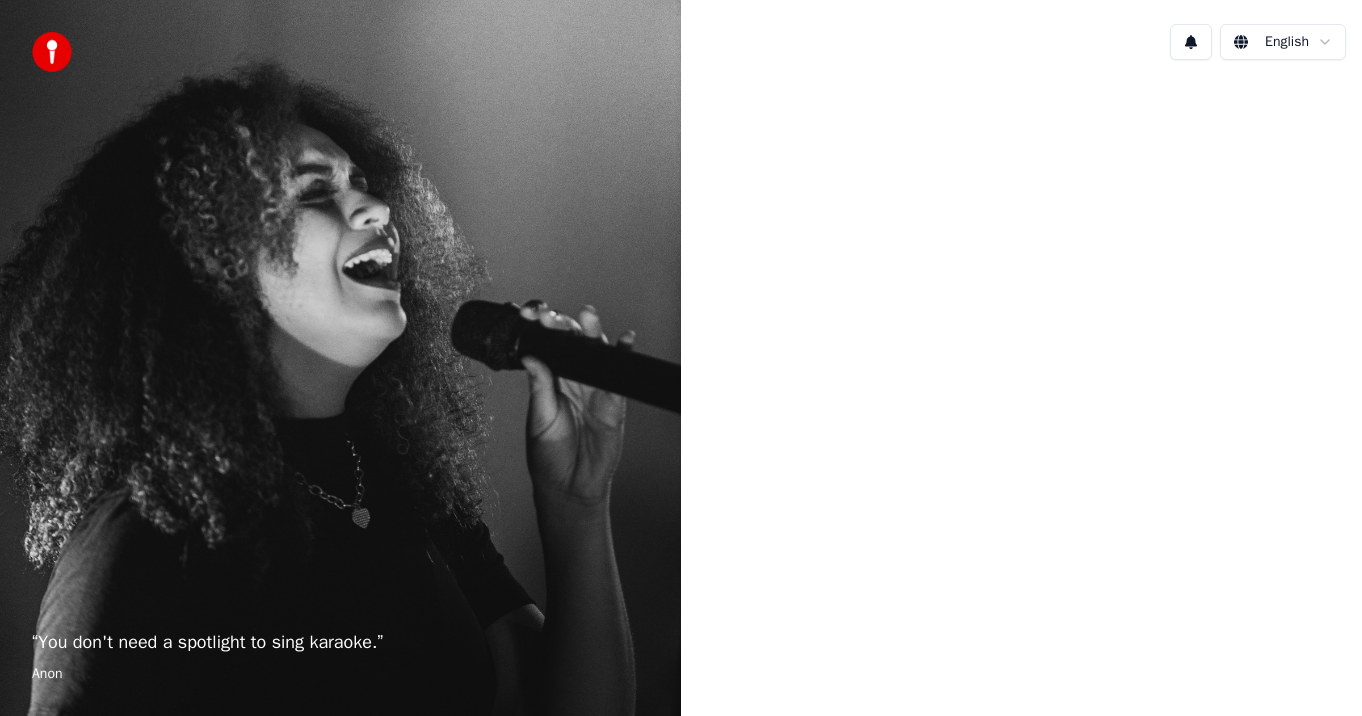 scroll, scrollTop: 0, scrollLeft: 0, axis: both 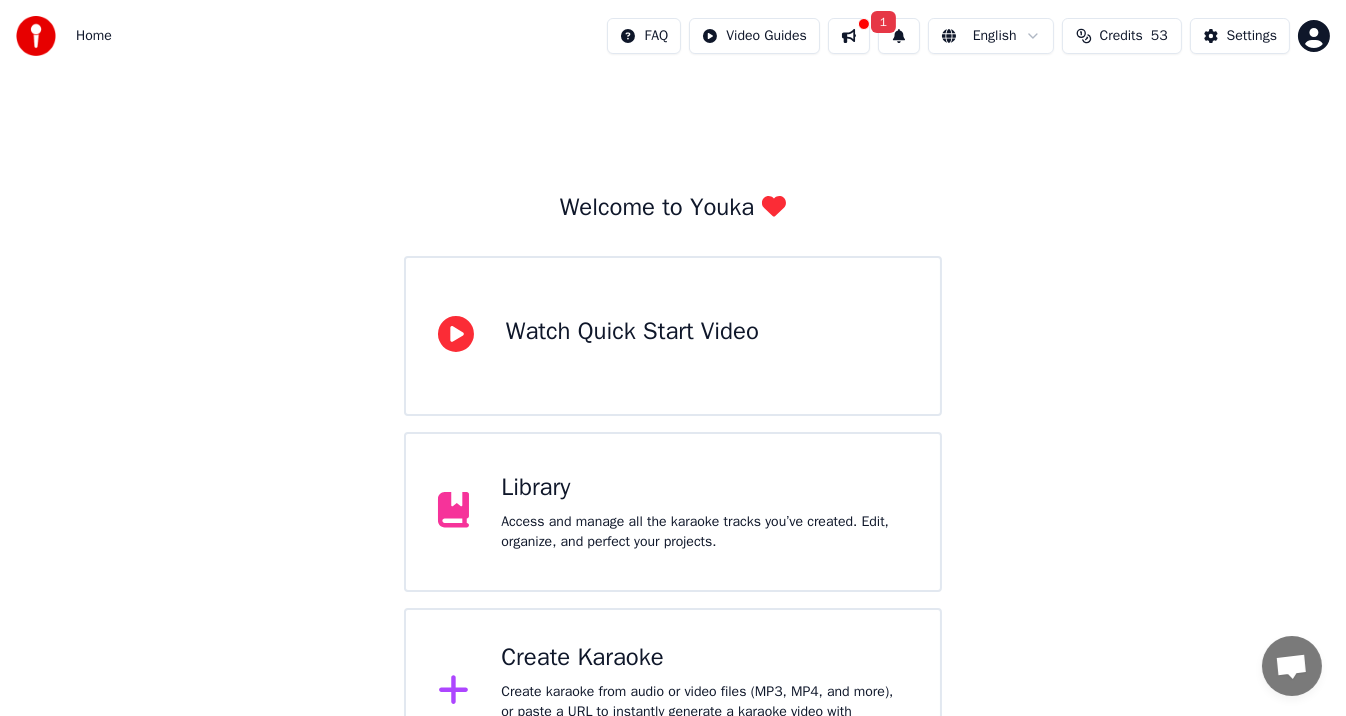 click on "Library" at bounding box center (704, 488) 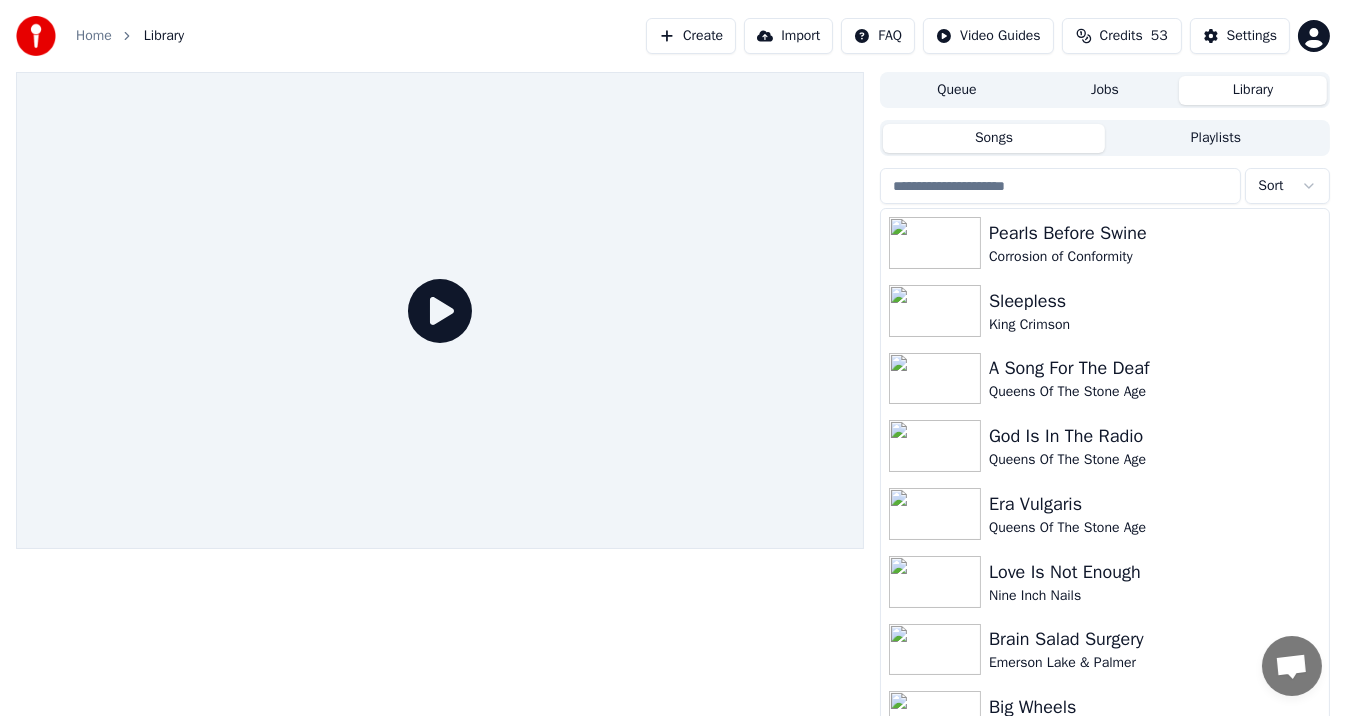 click on "Create" at bounding box center [691, 36] 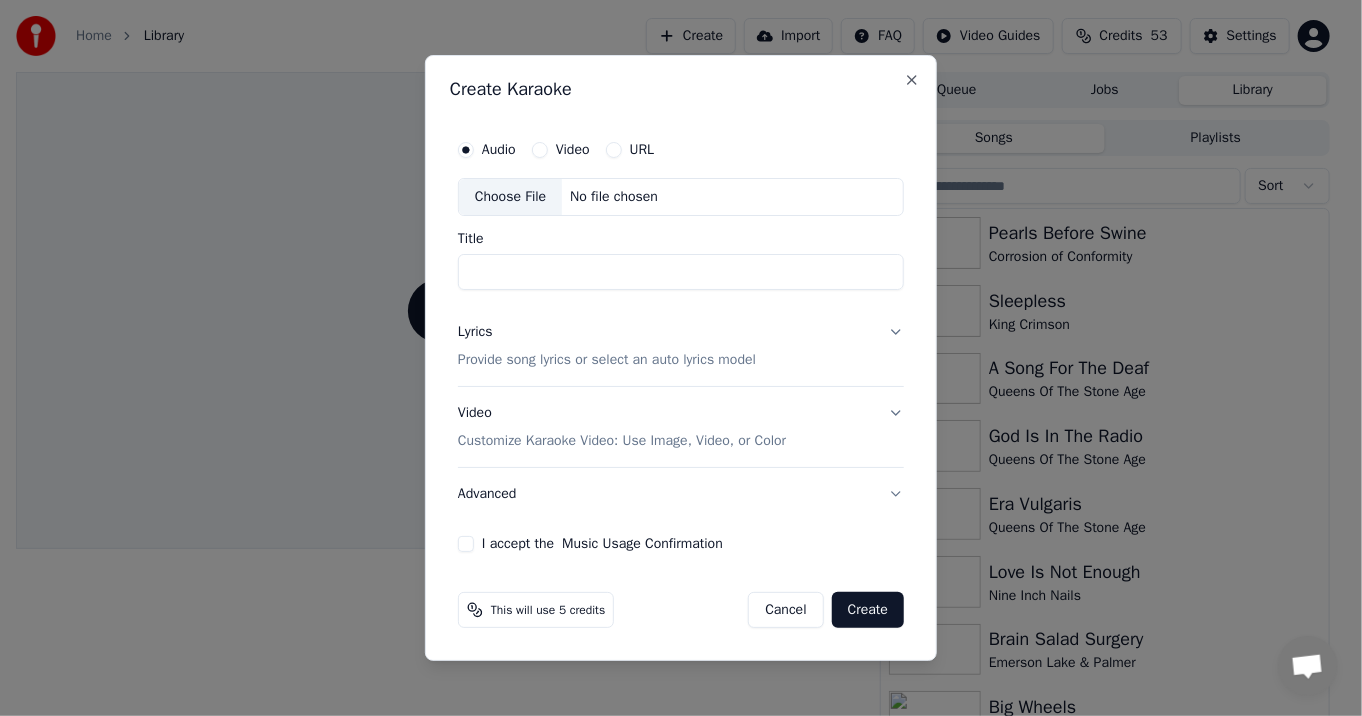 click on "Choose File" at bounding box center (510, 197) 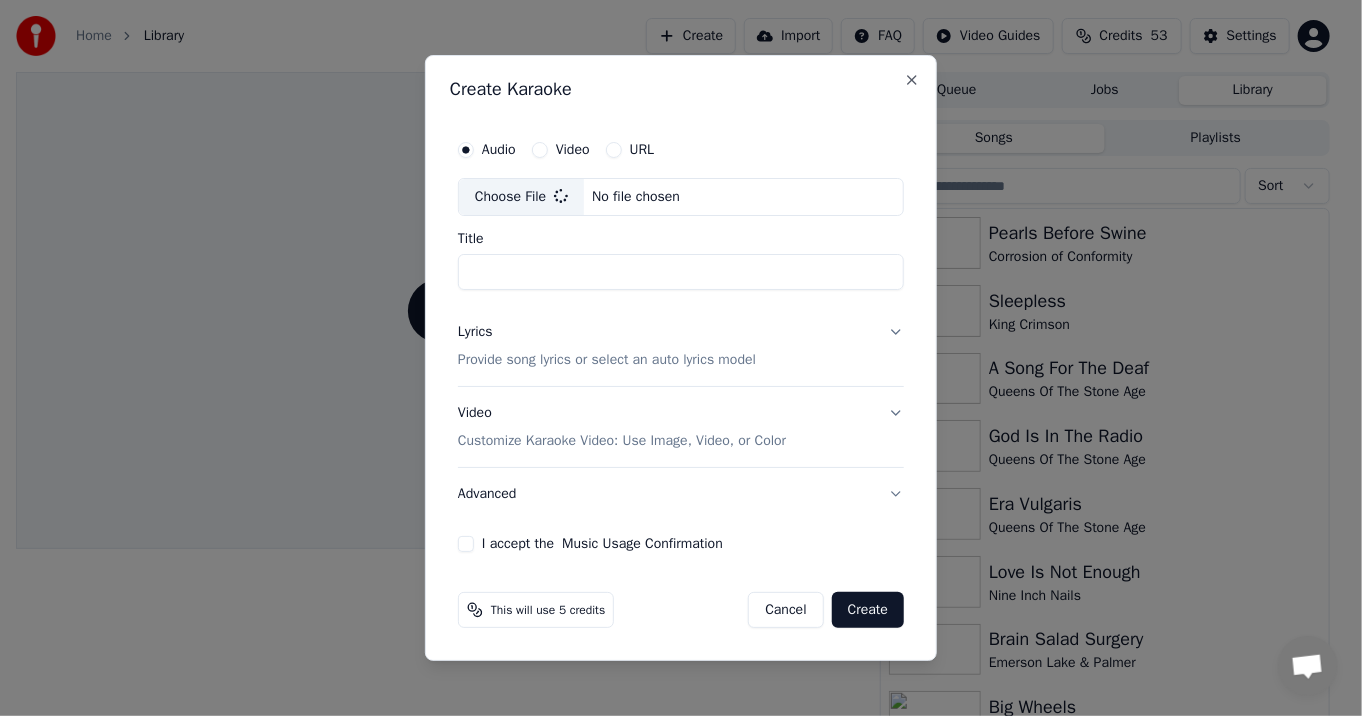 type on "**********" 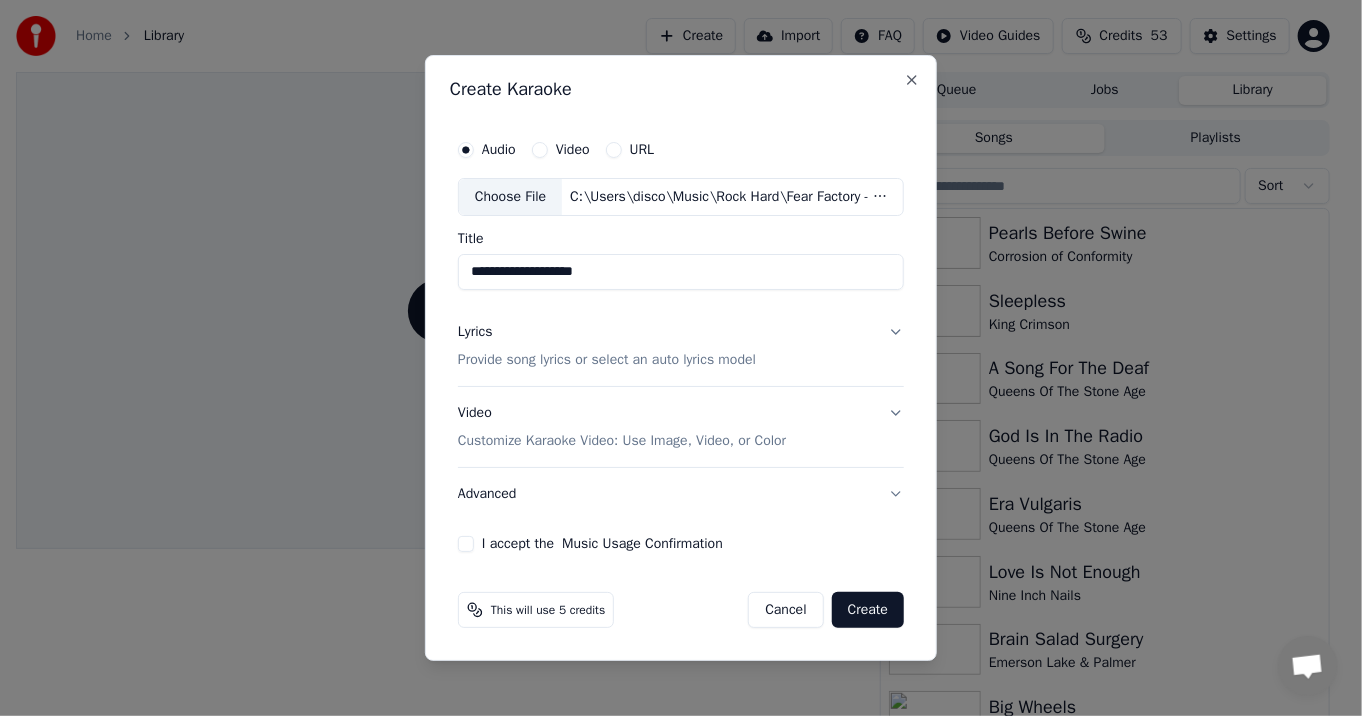 click on "Lyrics Provide song lyrics or select an auto lyrics model" at bounding box center (681, 346) 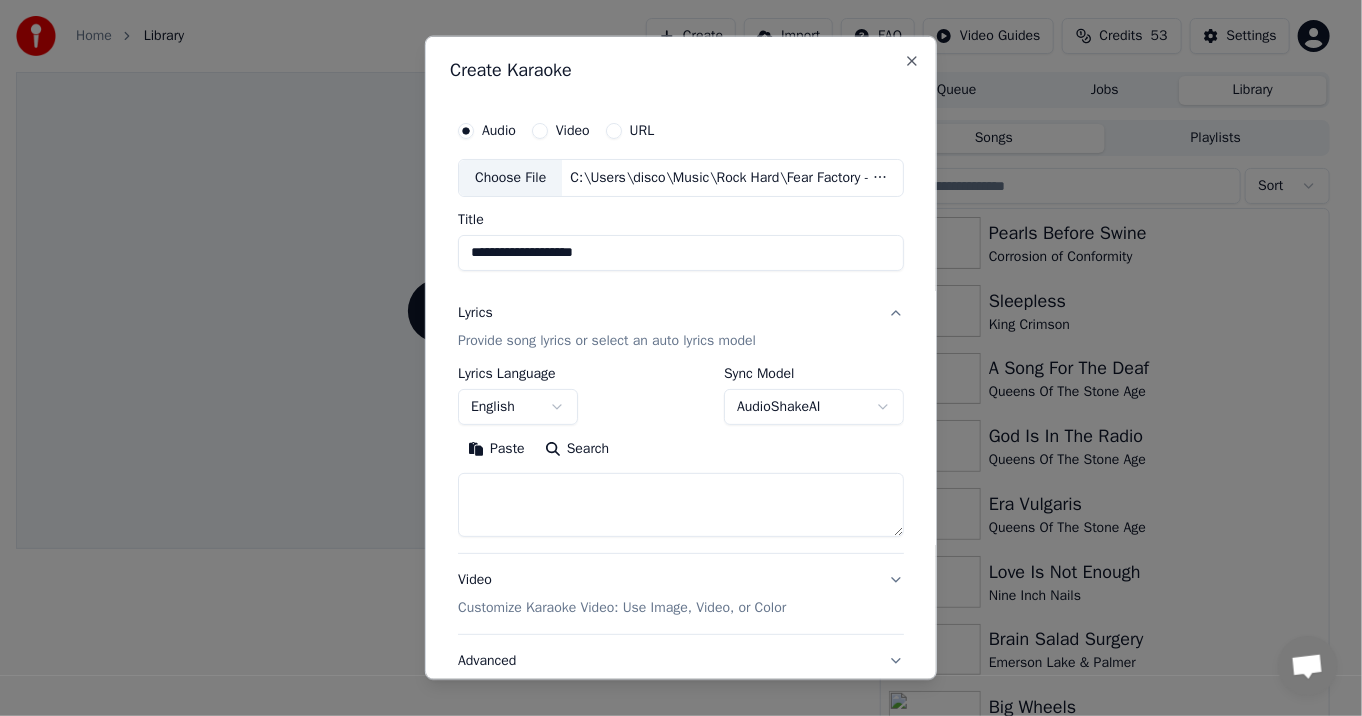 click on "Search" at bounding box center (577, 449) 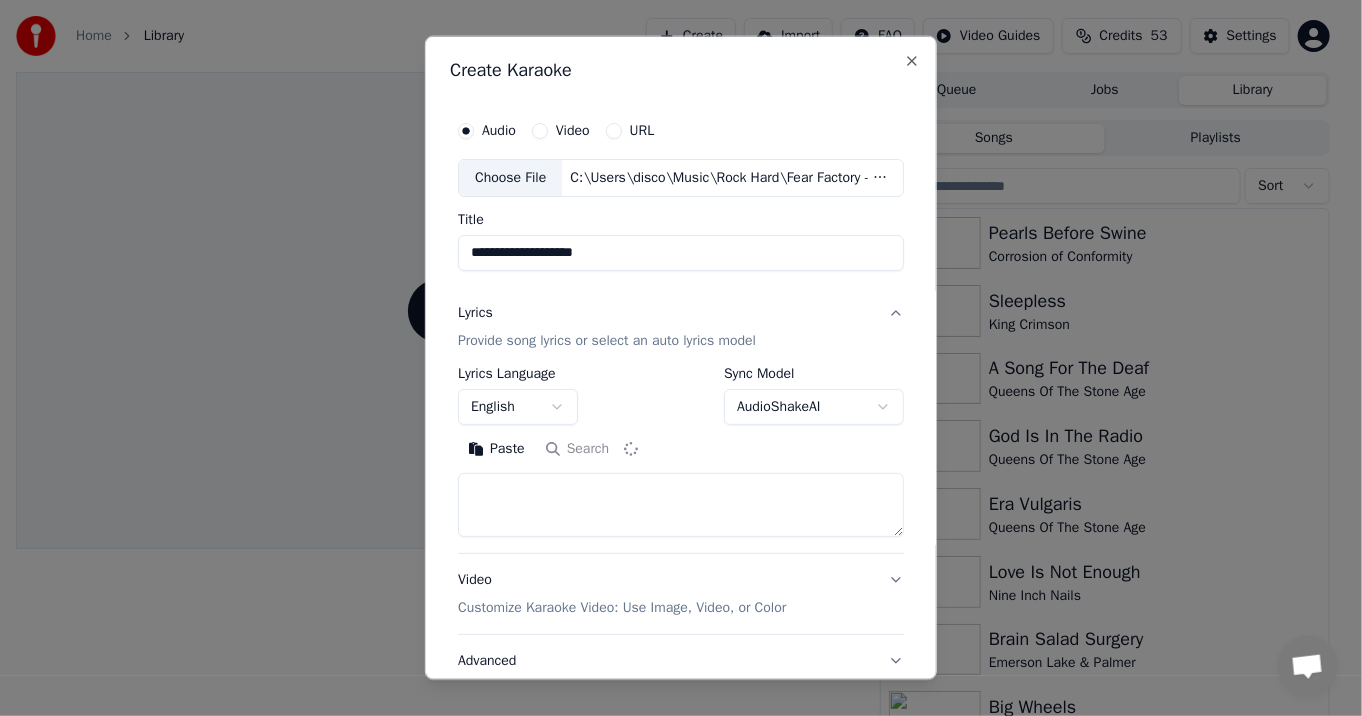 type on "**********" 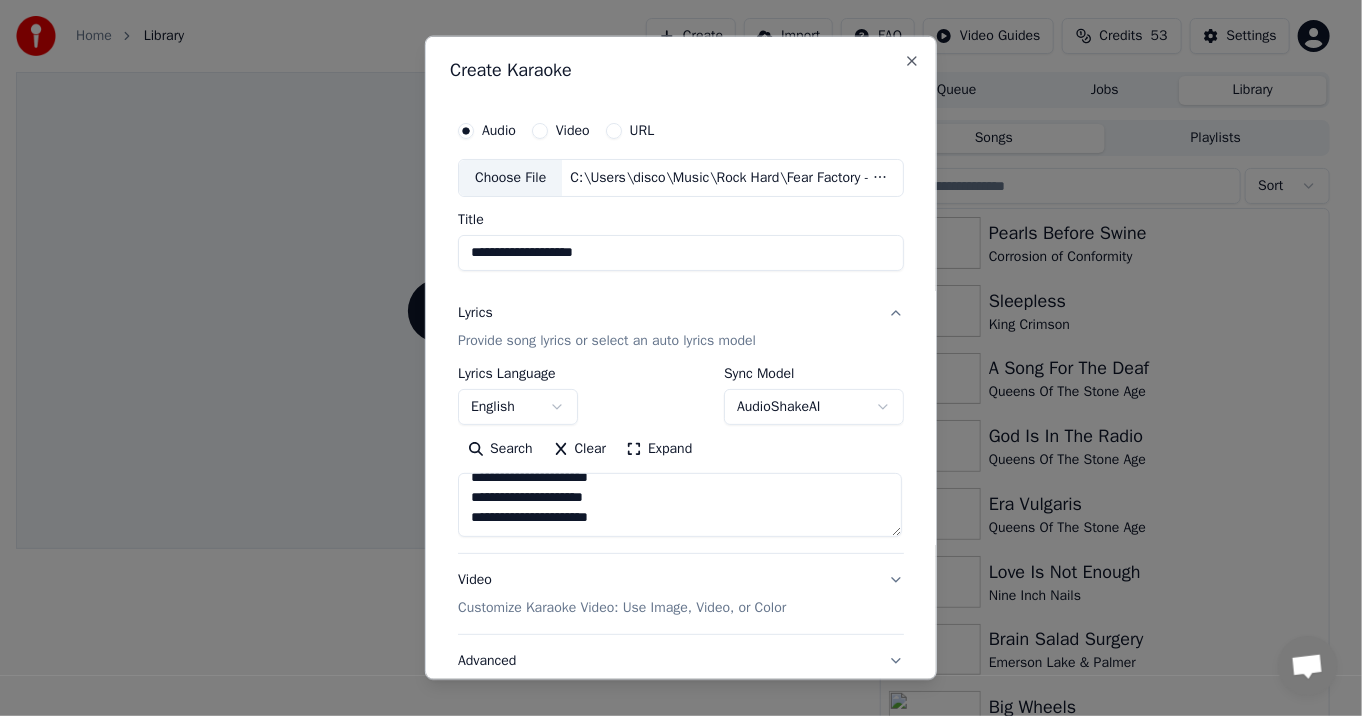 scroll, scrollTop: 1173, scrollLeft: 0, axis: vertical 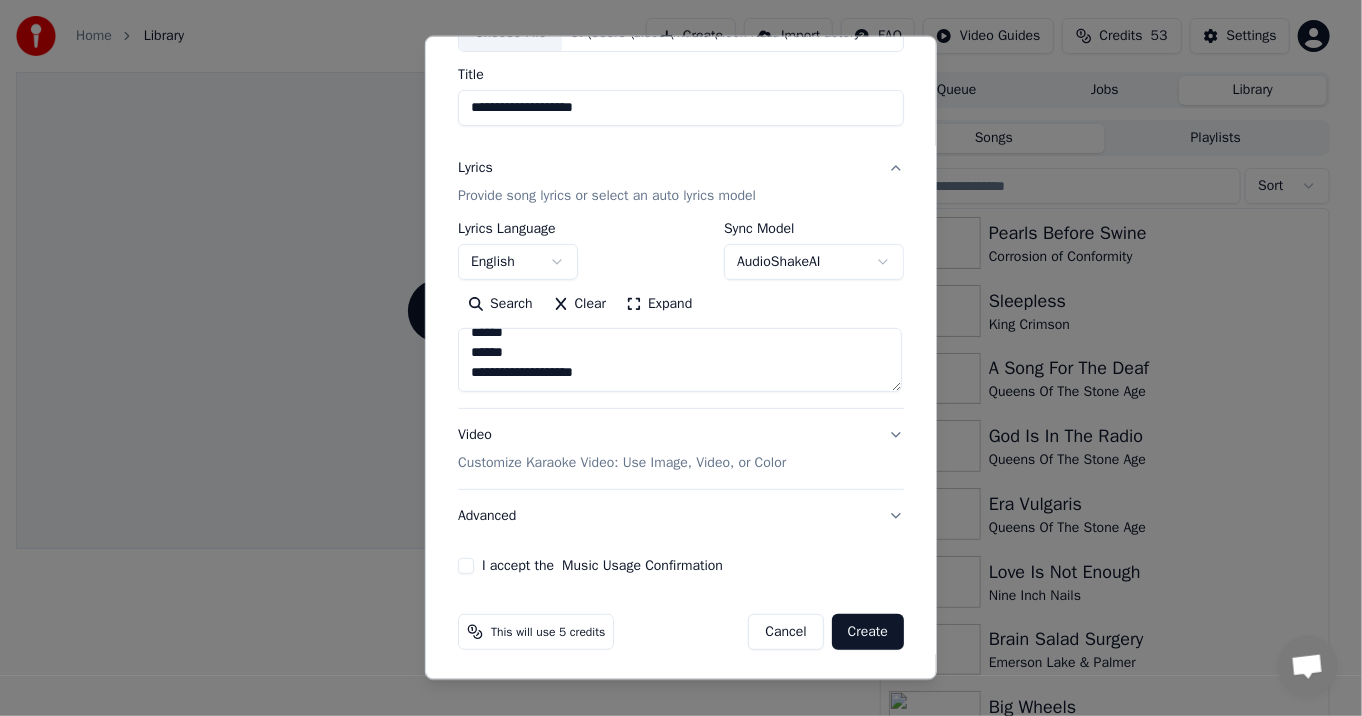 click on "Video Customize Karaoke Video: Use Image, Video, or Color" at bounding box center (681, 449) 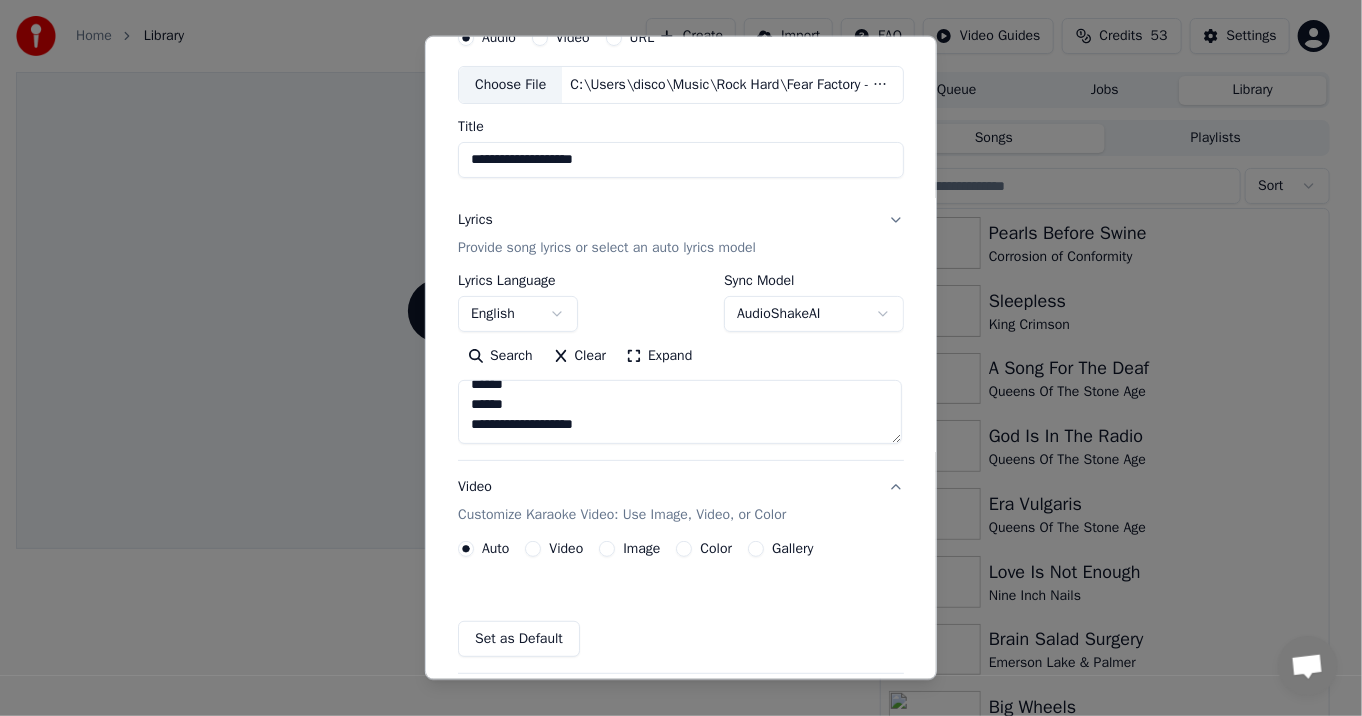 scroll, scrollTop: 91, scrollLeft: 0, axis: vertical 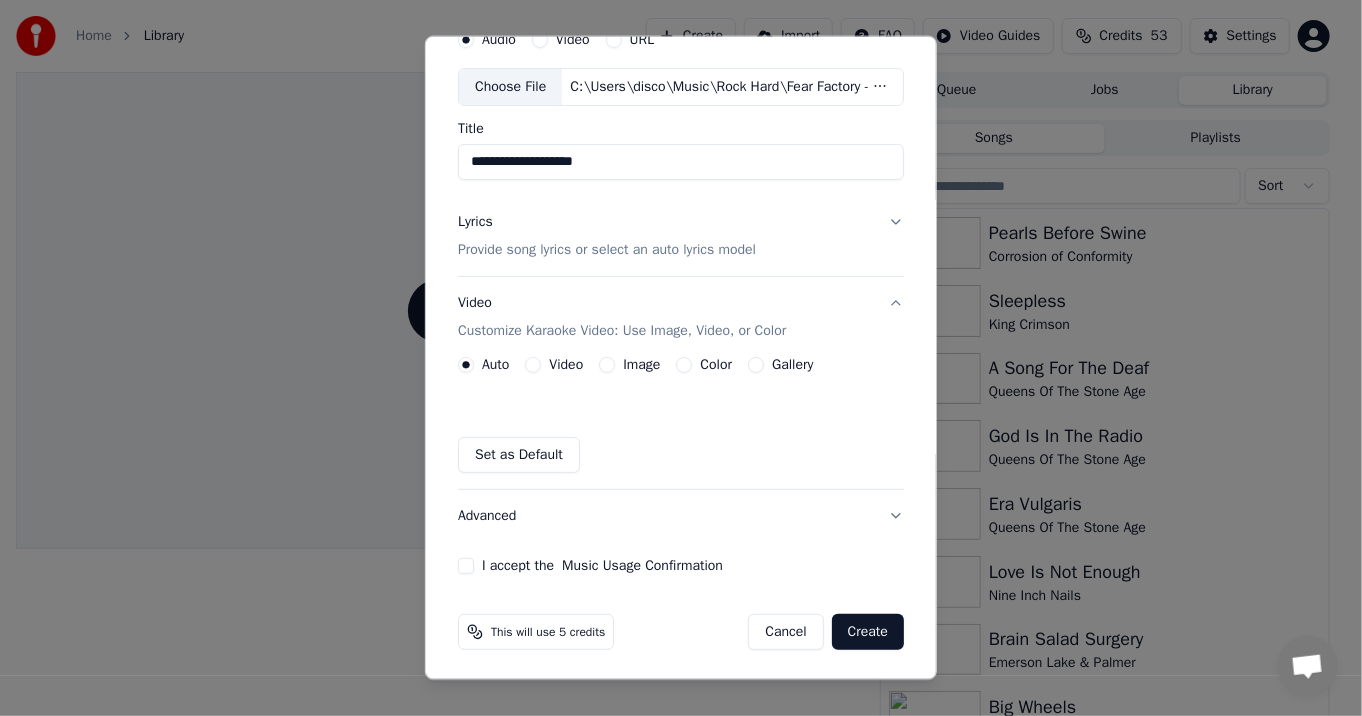 click on "Image" at bounding box center (629, 365) 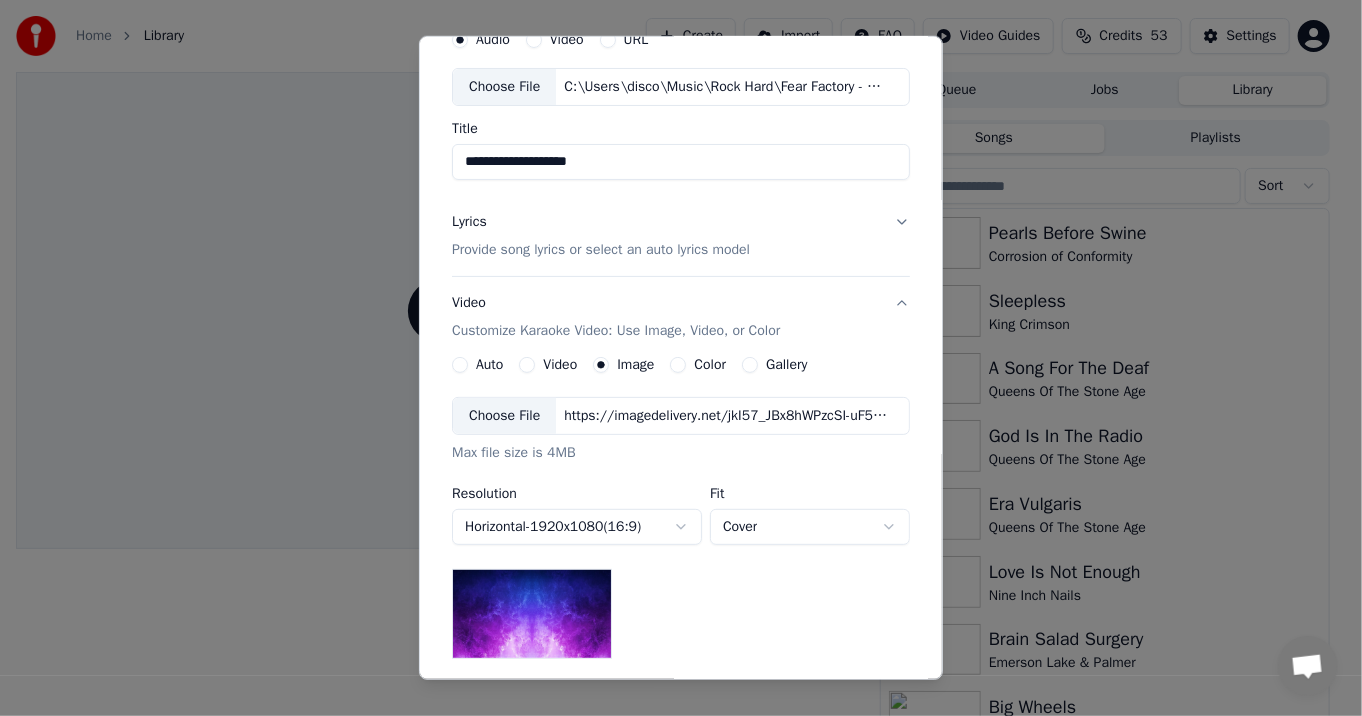 click on "Choose File" at bounding box center (504, 416) 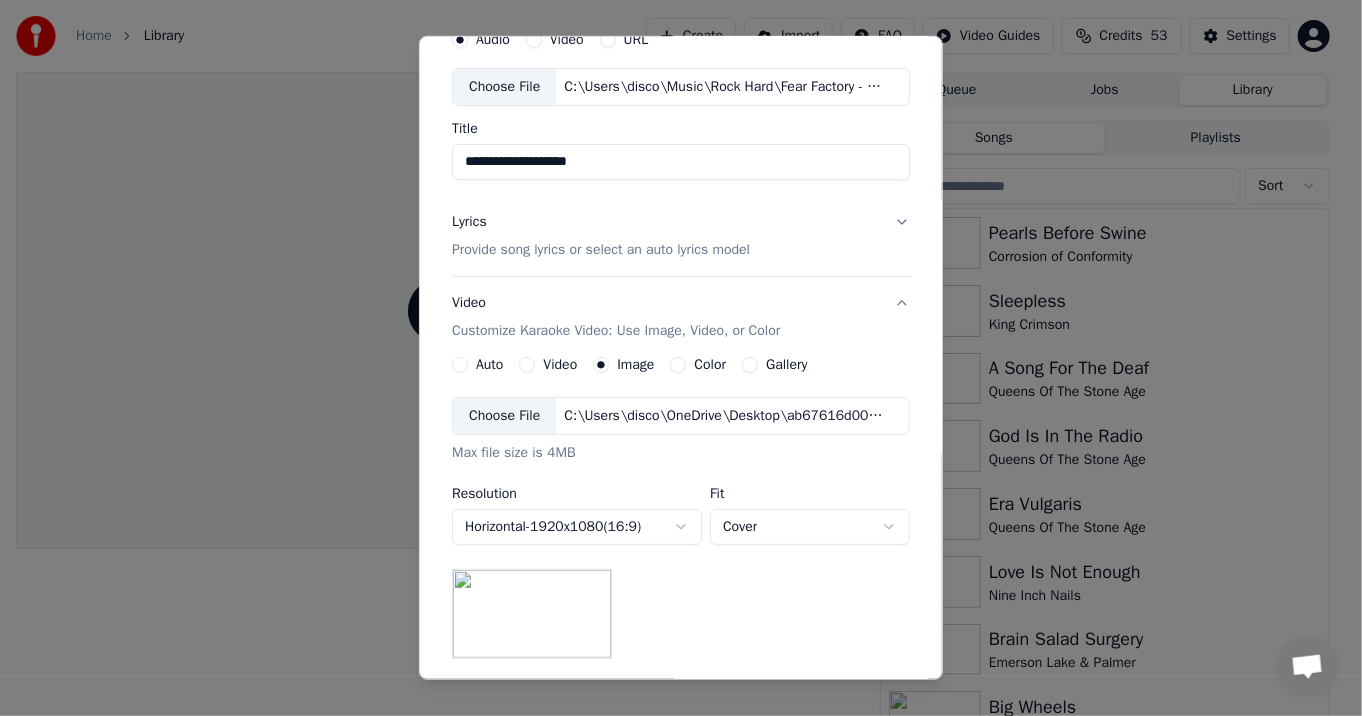 click on "**********" at bounding box center [673, 358] 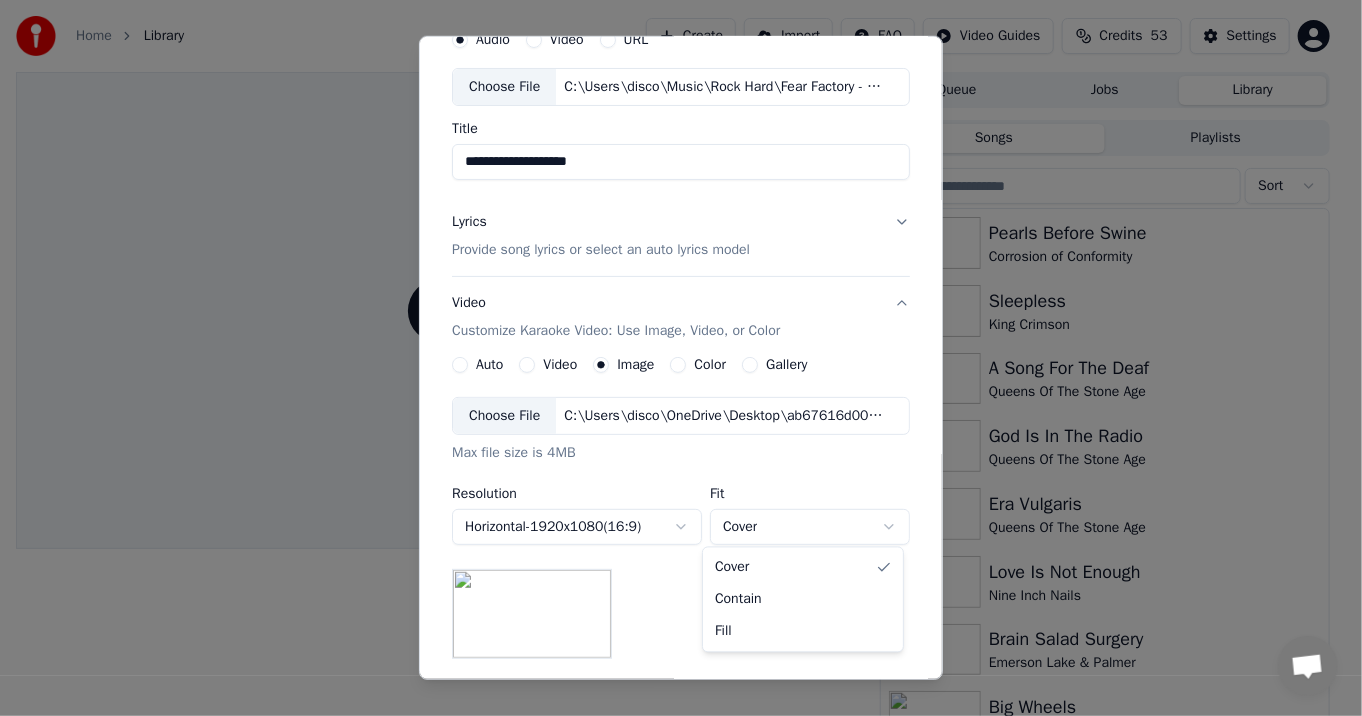select on "****" 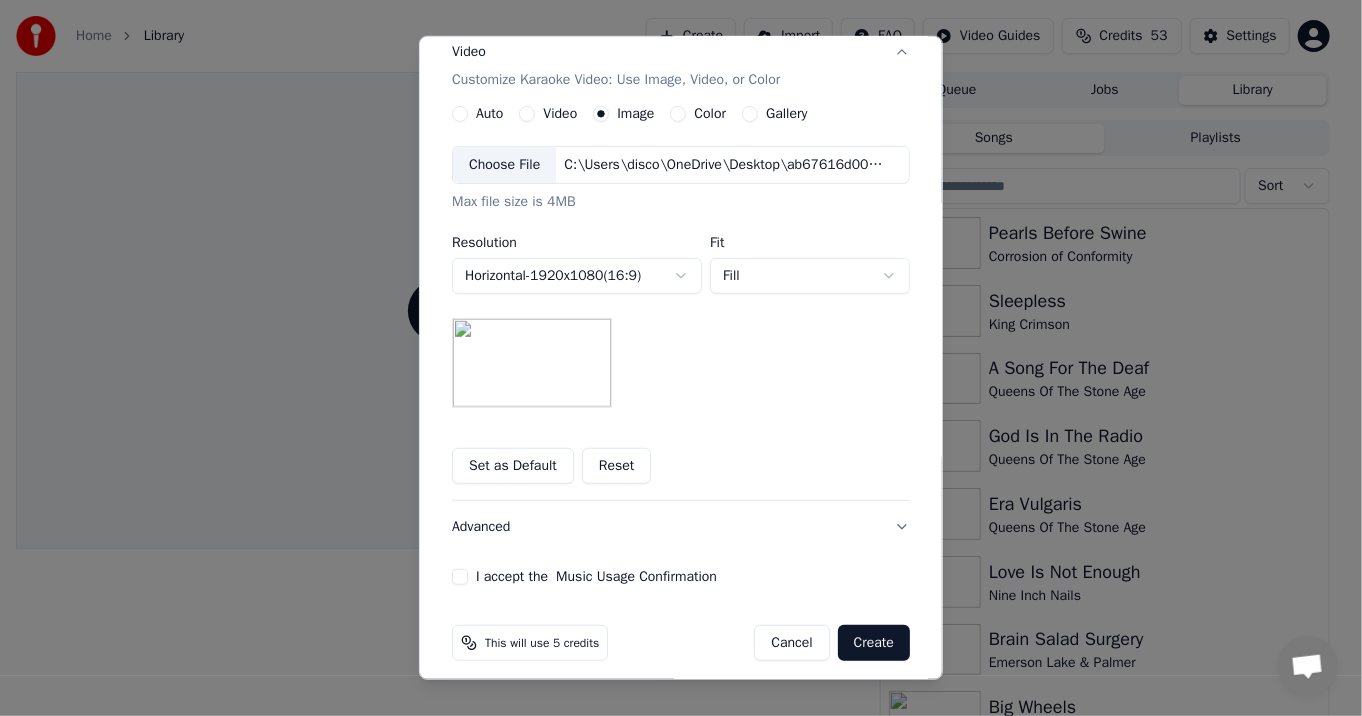 scroll, scrollTop: 352, scrollLeft: 0, axis: vertical 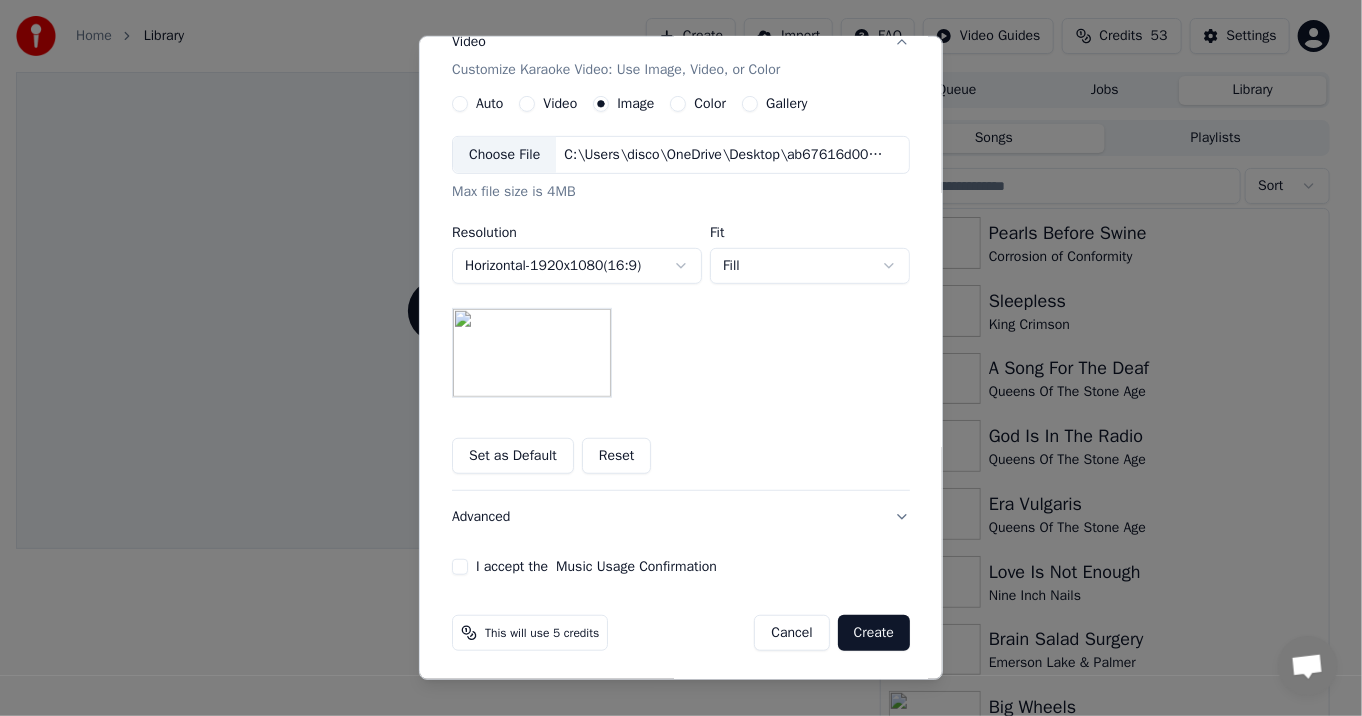click on "I accept the   Music Usage Confirmation" at bounding box center (460, 567) 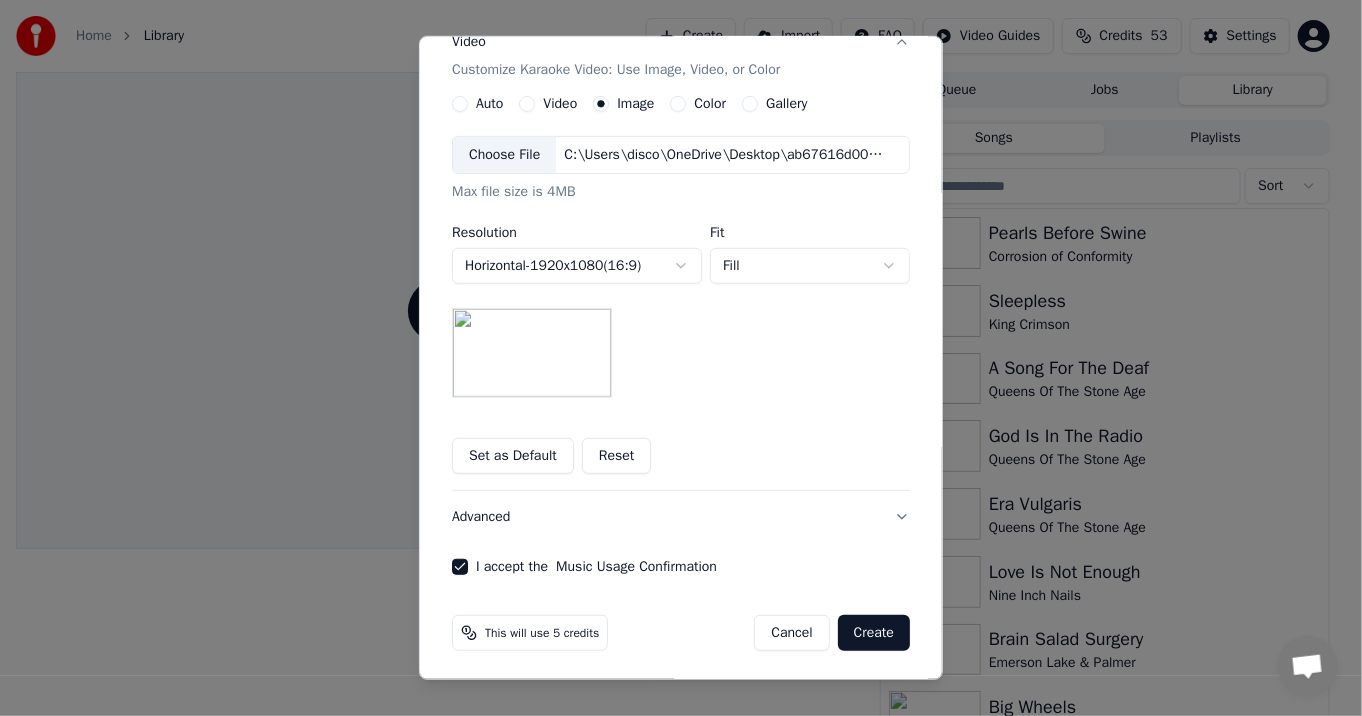 click on "Advanced" at bounding box center (681, 517) 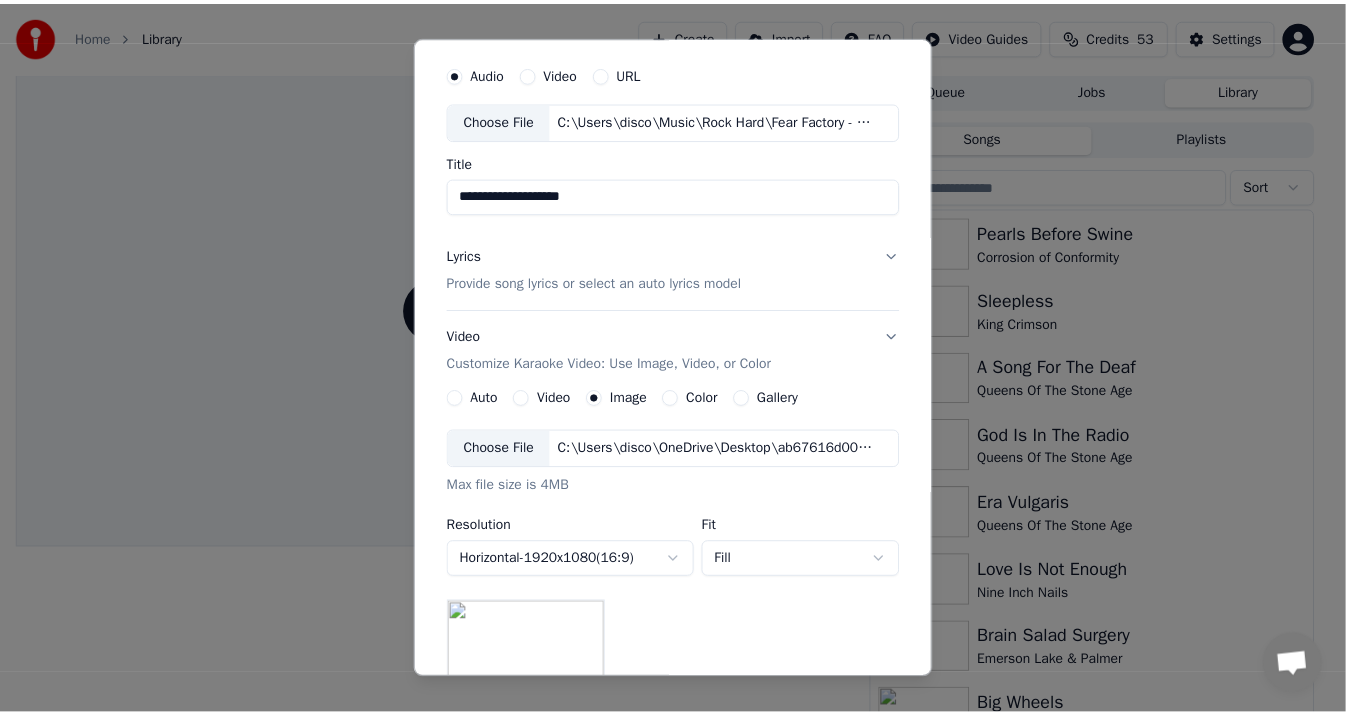 scroll, scrollTop: 33, scrollLeft: 0, axis: vertical 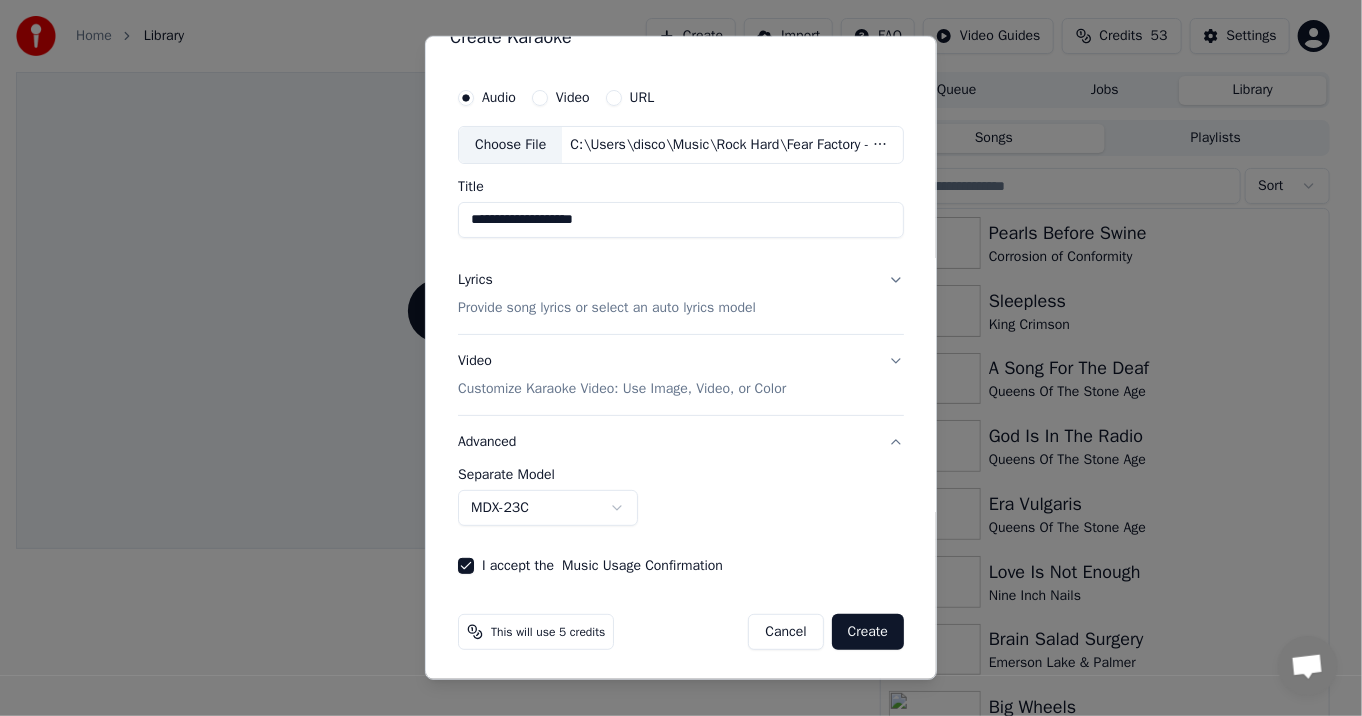 click on "**********" at bounding box center (673, 358) 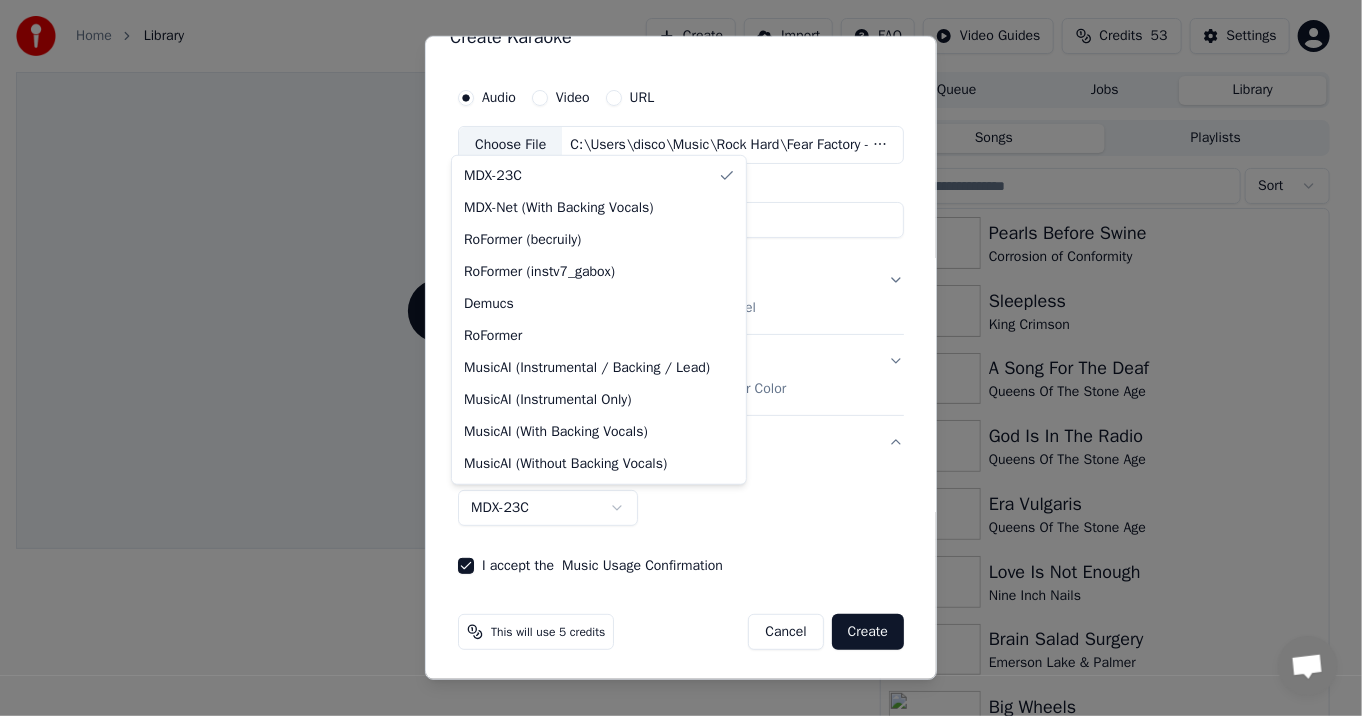 select on "**********" 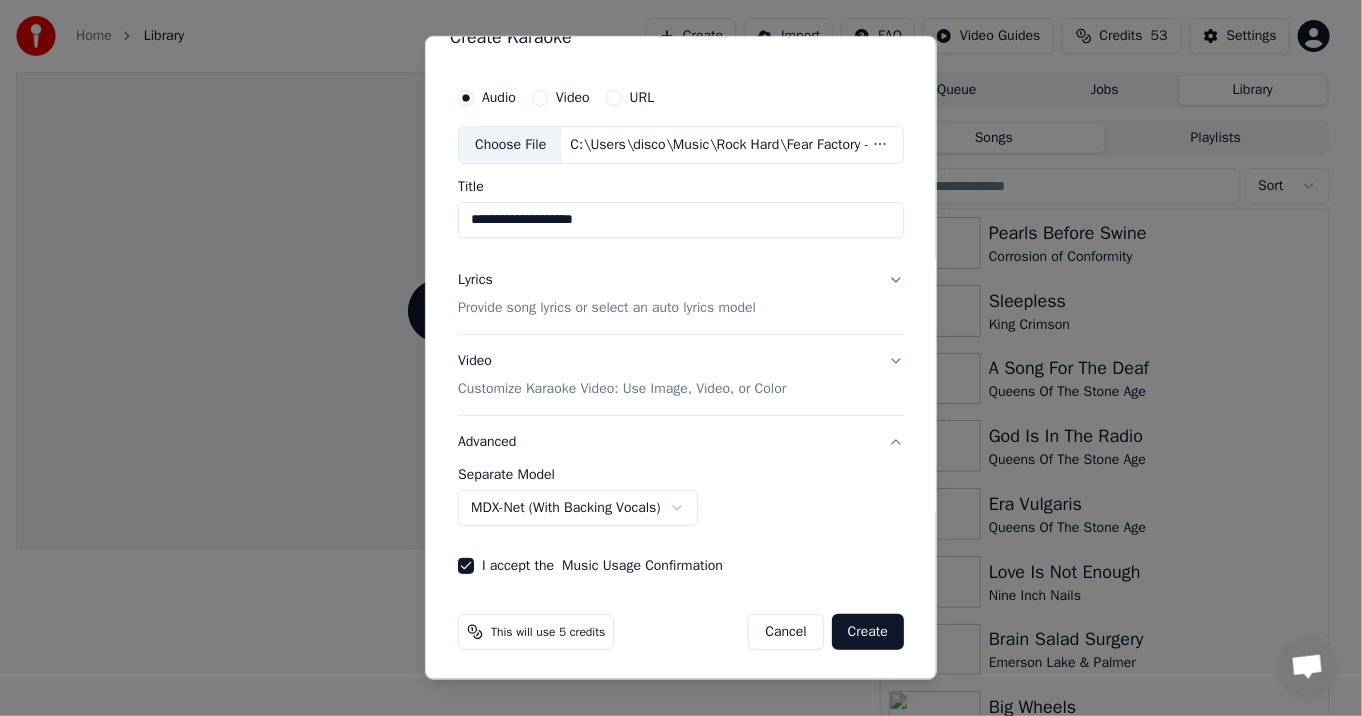 click on "Create" at bounding box center (868, 632) 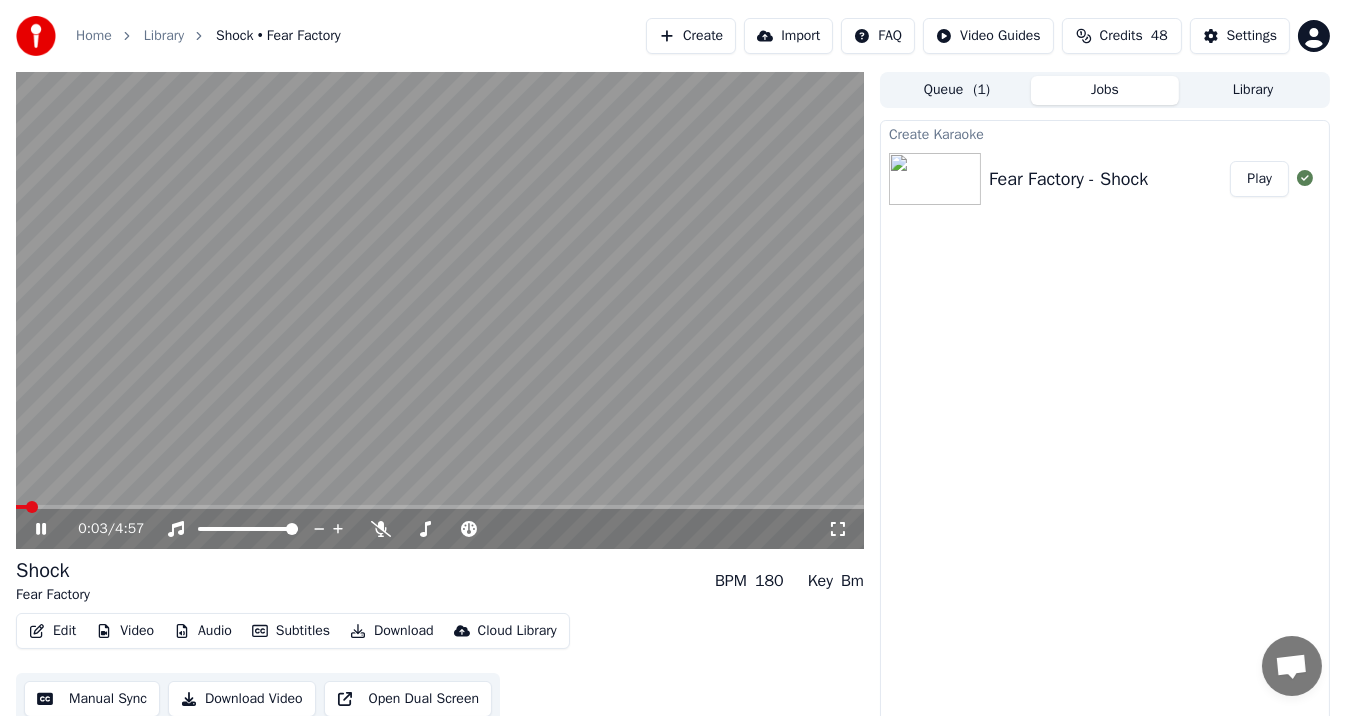click at bounding box center [440, 310] 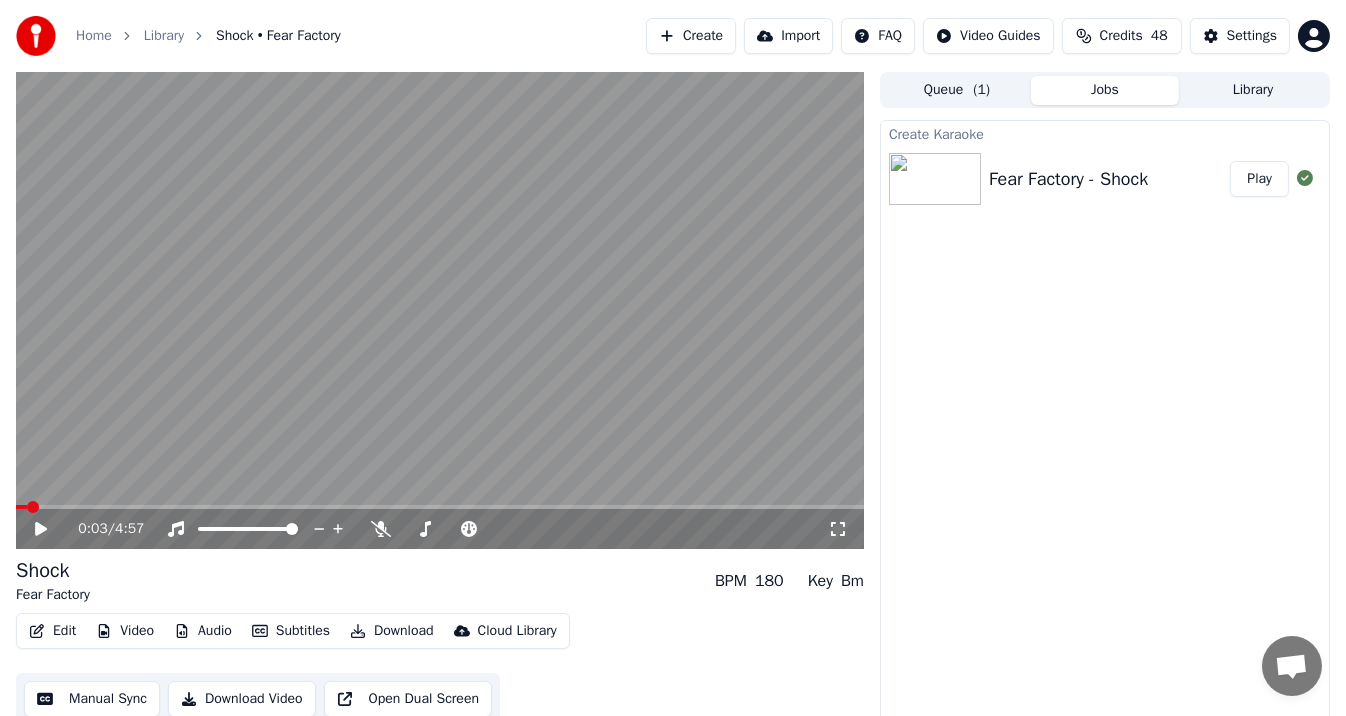 click on "Shock Fear Factory BPM 180 Key Bm Edit Video Audio Subtitles Download Cloud Library Manual Sync Download Video Open Dual Screen" at bounding box center (440, 641) 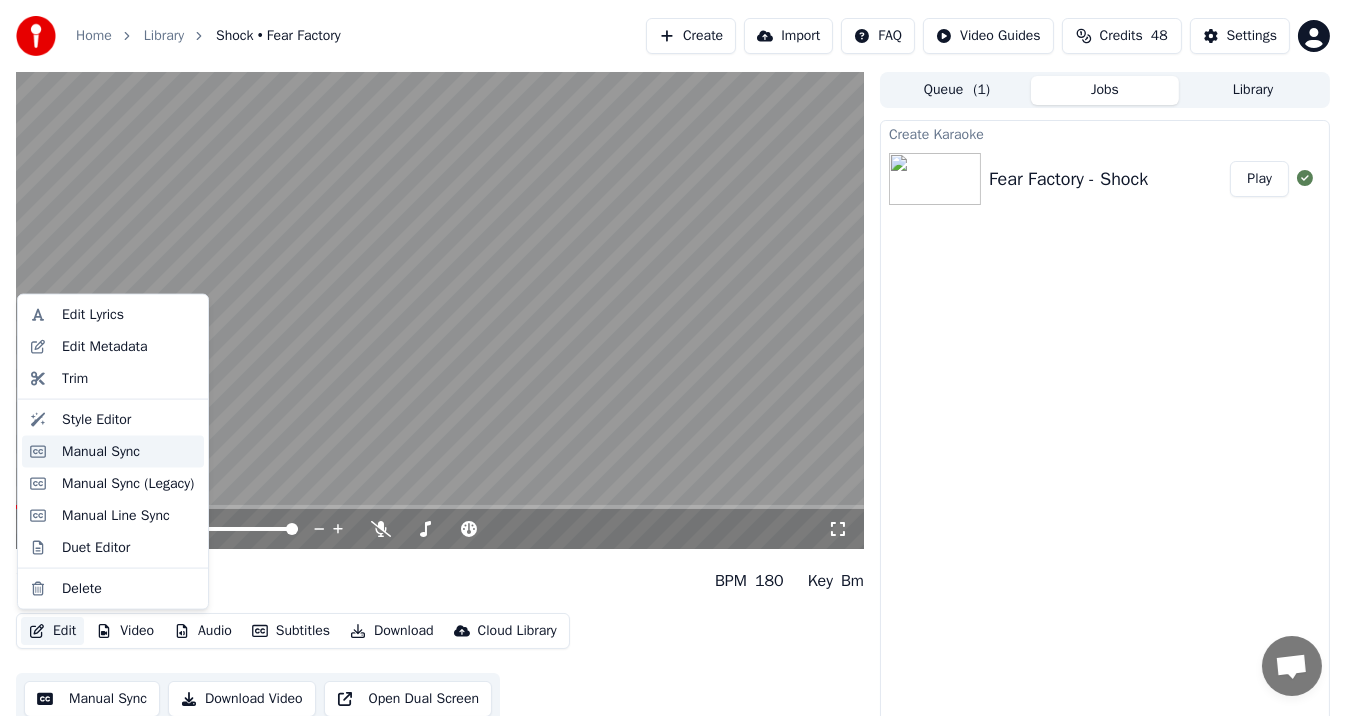 click on "Manual Sync" at bounding box center (101, 452) 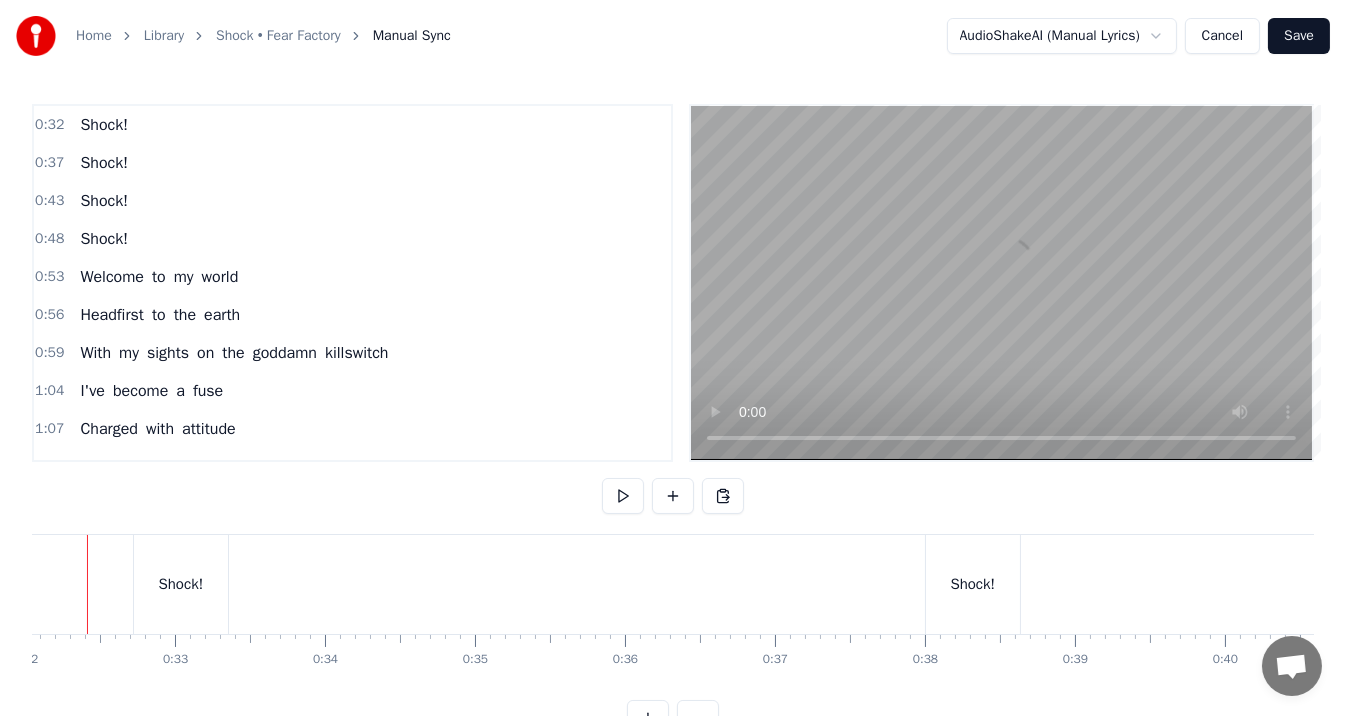 scroll, scrollTop: 0, scrollLeft: 4761, axis: horizontal 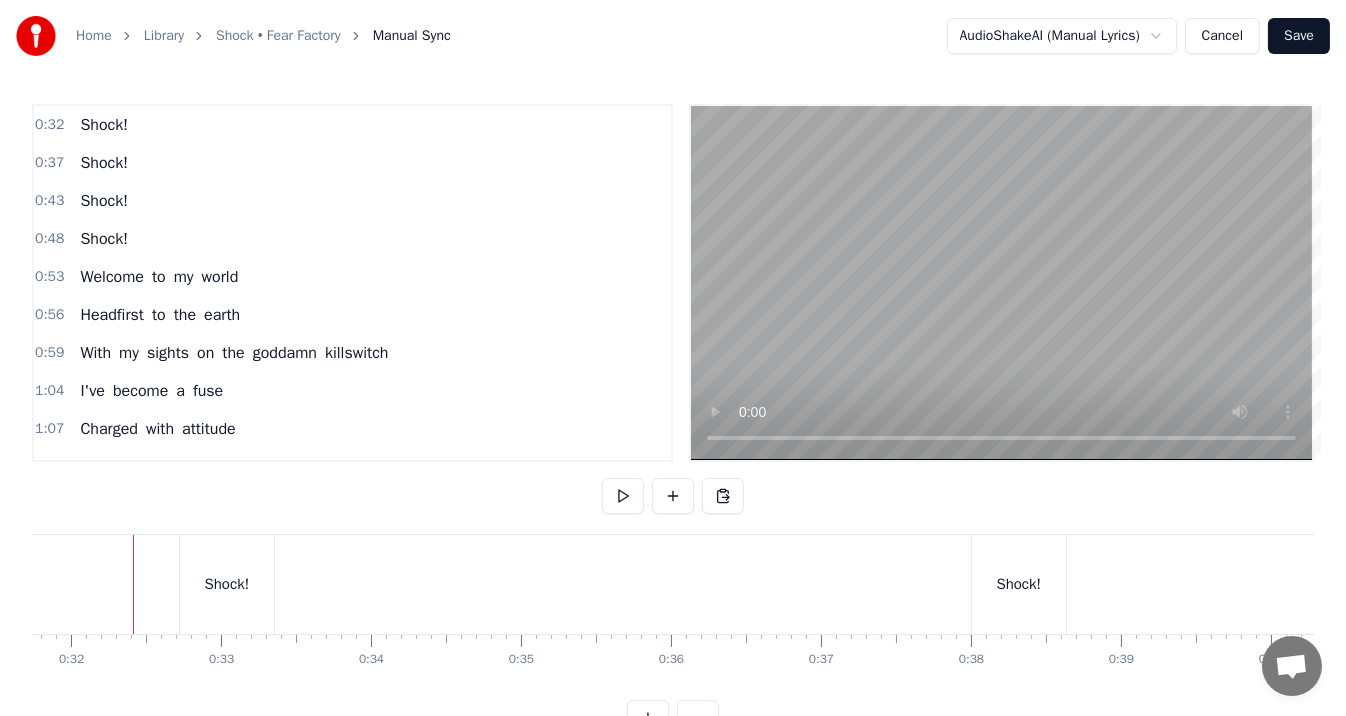 click at bounding box center [623, 496] 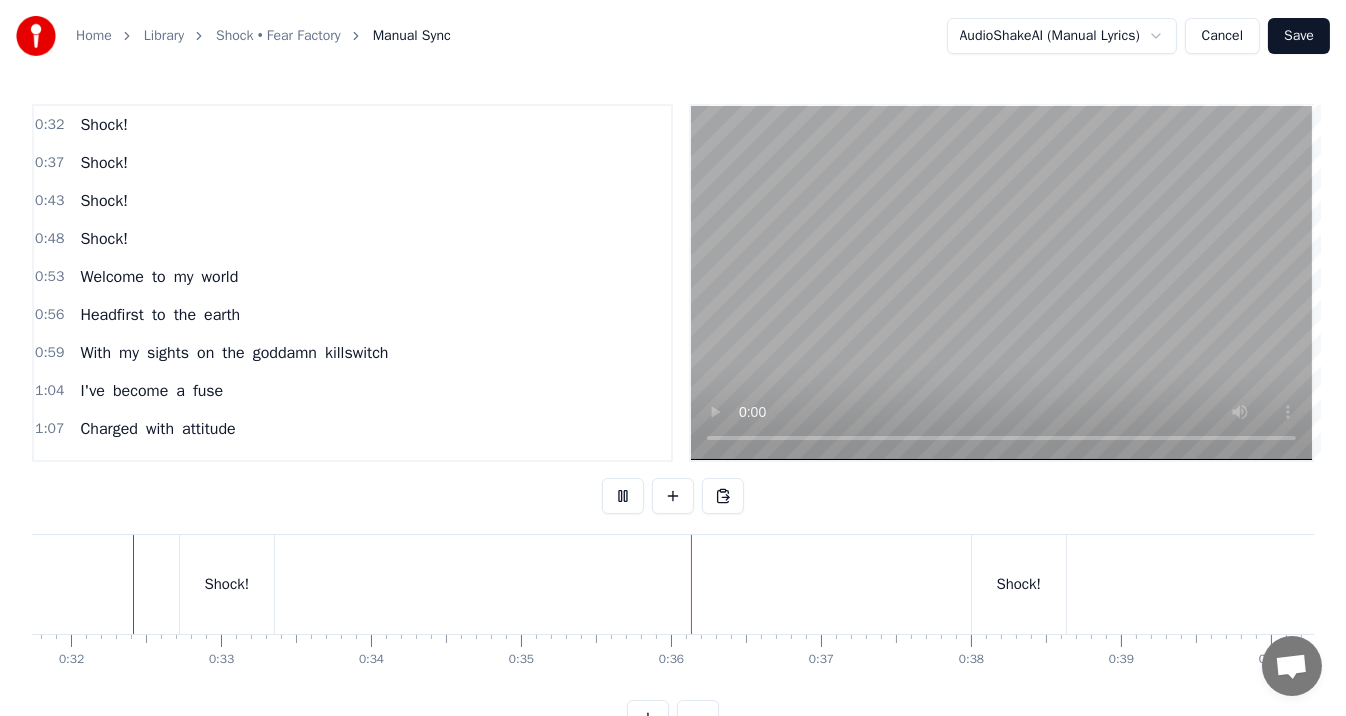 click on "0:32 Shock! 0:37 Shock! 0:43 Shock! 0:48 Shock! 0:53 Welcome to my world 0:56 Headfirst to the earth 0:59 With my sights on the goddamn killswitch 1:04 I've become a fuse 1:07 Charged with attitude 1:09 Fixed and dilated by my anger 1:15 I have become a direct 1:20 I have become a current 1:25 I have become a direct 1:30 I have become insurgent 1:36 I will be the power surge 1:41 Shock to the system 1:47 Electrified 1:49 Amplified 1:52 Shock to the system 2:12 Shock! 2:17 Shock! 2:23 Alternate my wires 2:25 Heat my core desire 2:28 I will not stand for condemnation 2:33 I've become the volts 2:36 To lead the revolt 2:39 Fuck with me ensues certain danger 2:44 I have become a direct 2:49 I have become a current 2:55 I have become a direct 3:00 I have become insurgent 3:05 I will be the power surge 3:11 Shock to the system 3:16 Electrified 3:19 Amplified 3:21 Shock to the system 3:27 I will be the power surge 3:32 Shock to the system 3:37 Electrified 3:40 Amplified 3:43 Shock to the system 3:49 I am the power I" at bounding box center [673, 420] 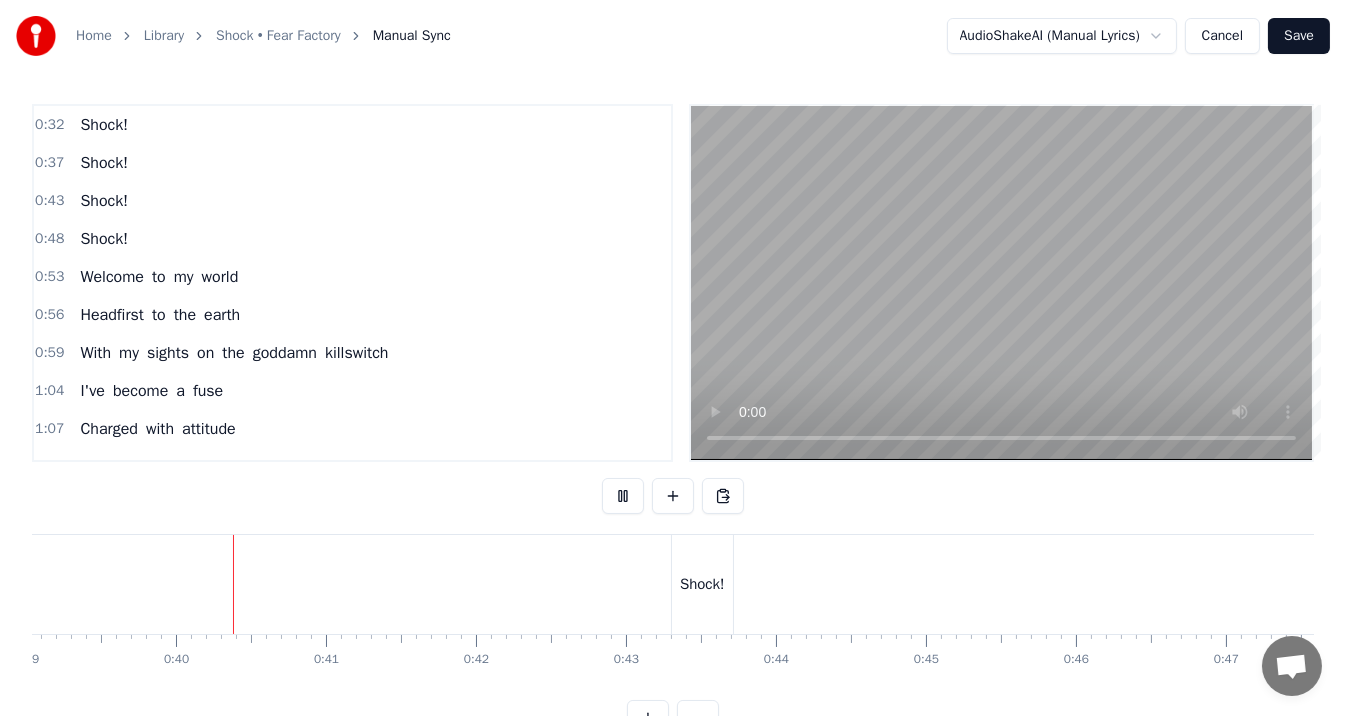 scroll, scrollTop: 0, scrollLeft: 5866, axis: horizontal 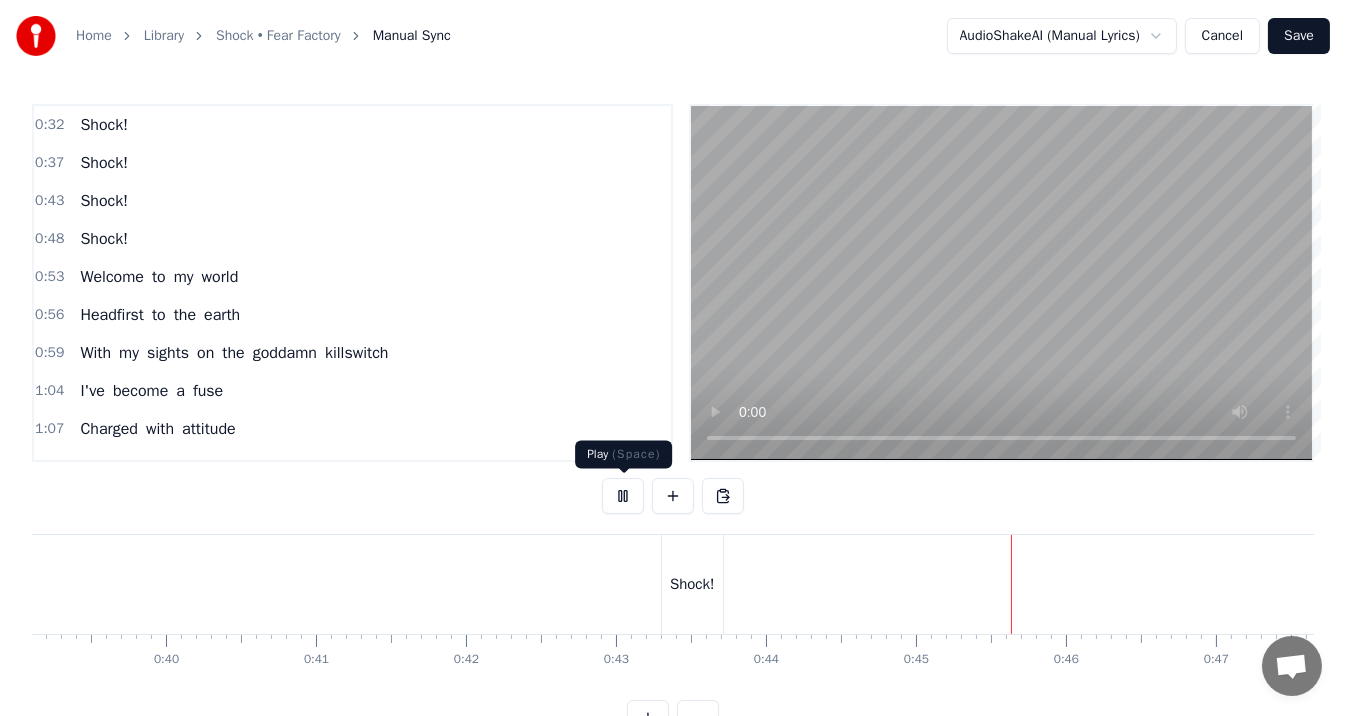 click at bounding box center (623, 496) 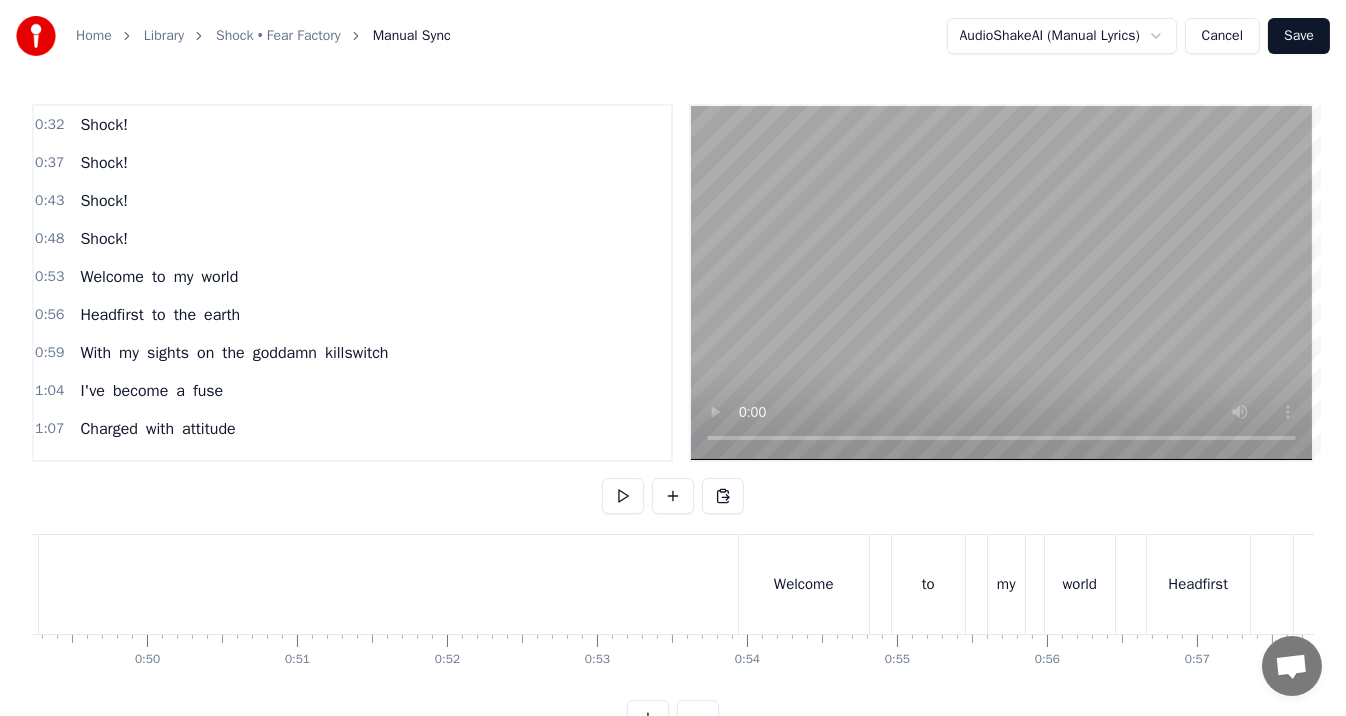 scroll, scrollTop: 0, scrollLeft: 7410, axis: horizontal 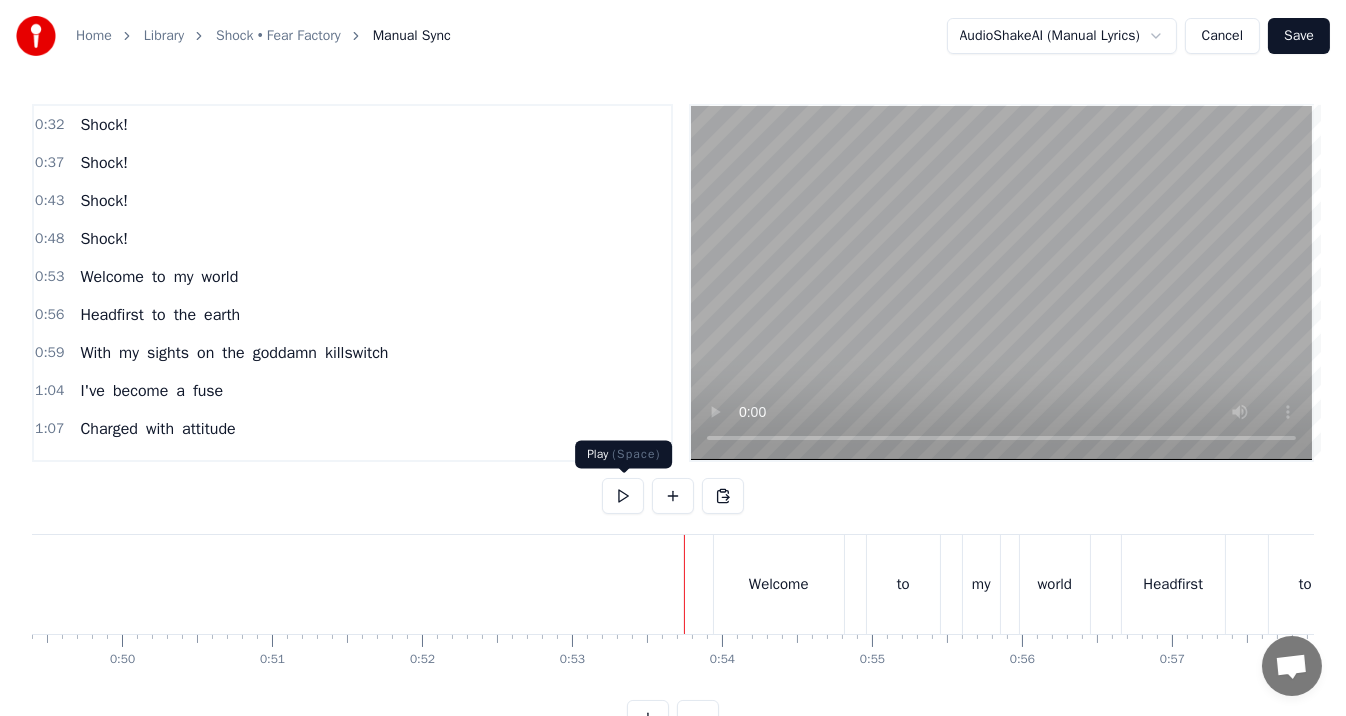 click at bounding box center (623, 496) 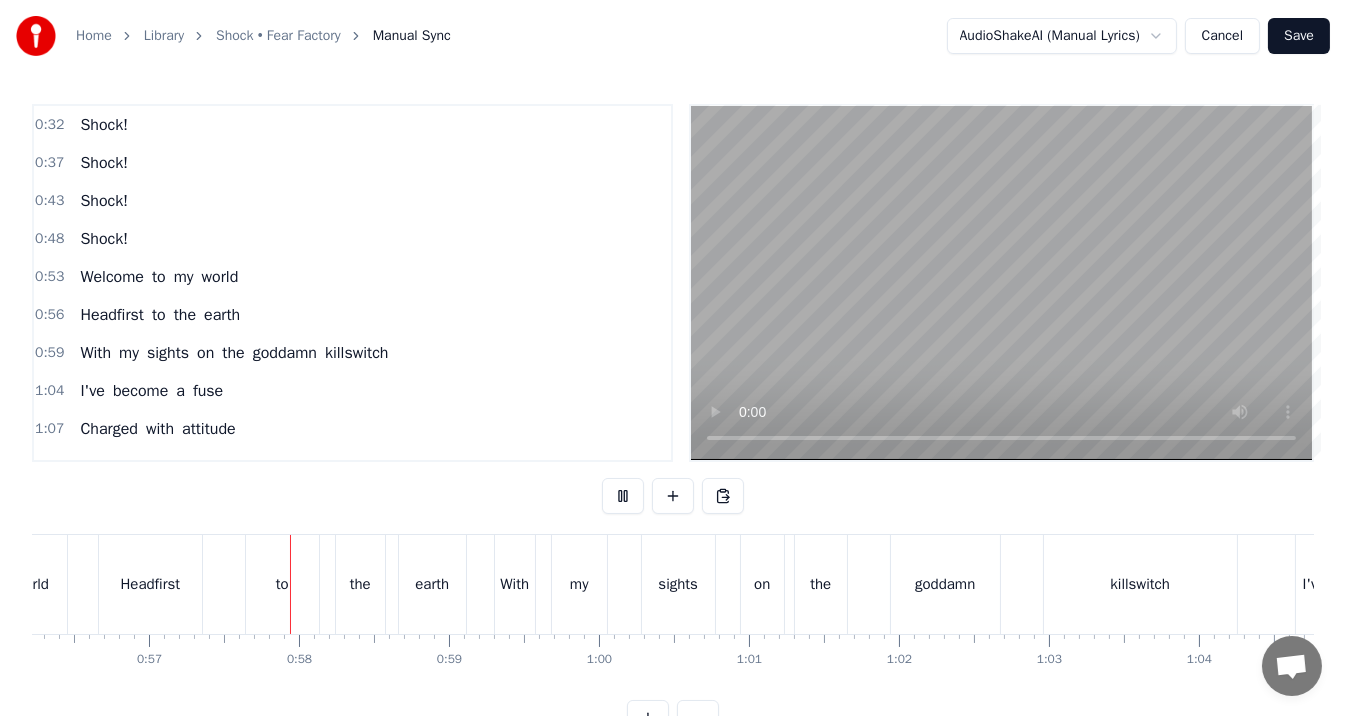 scroll, scrollTop: 0, scrollLeft: 8509, axis: horizontal 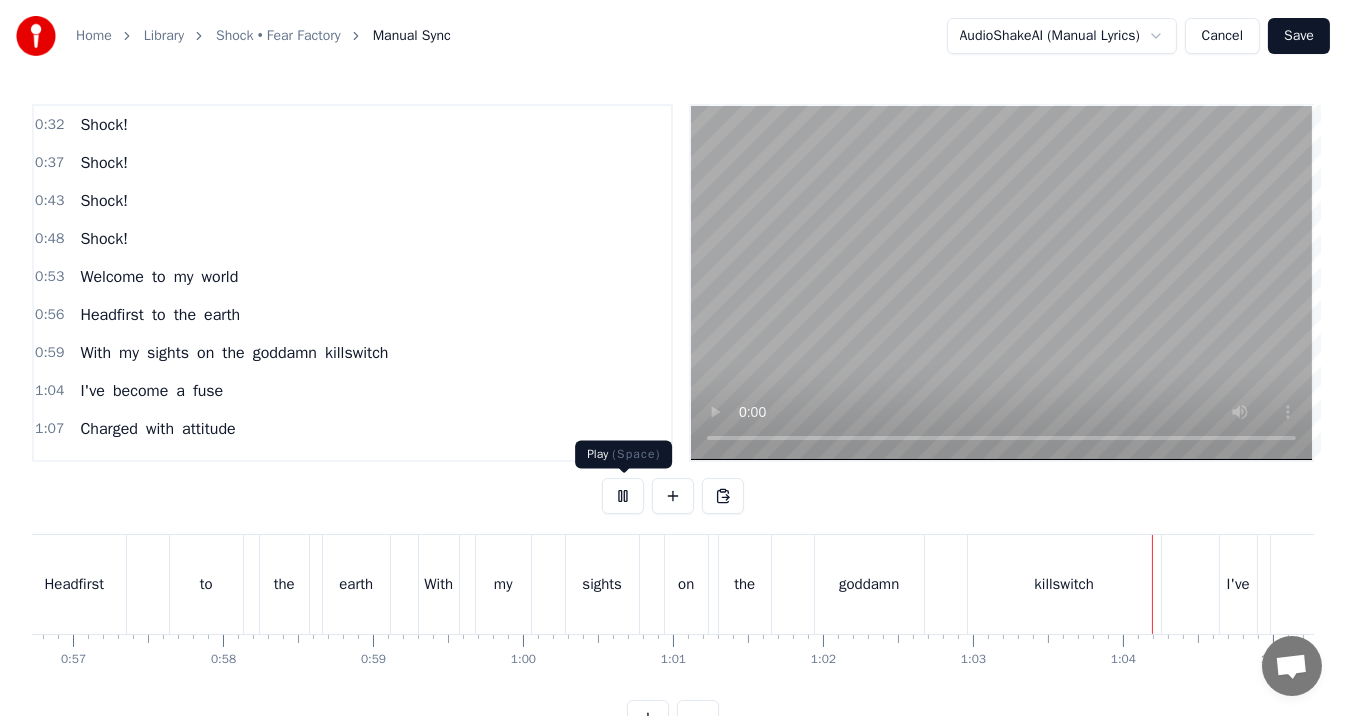 click at bounding box center [623, 496] 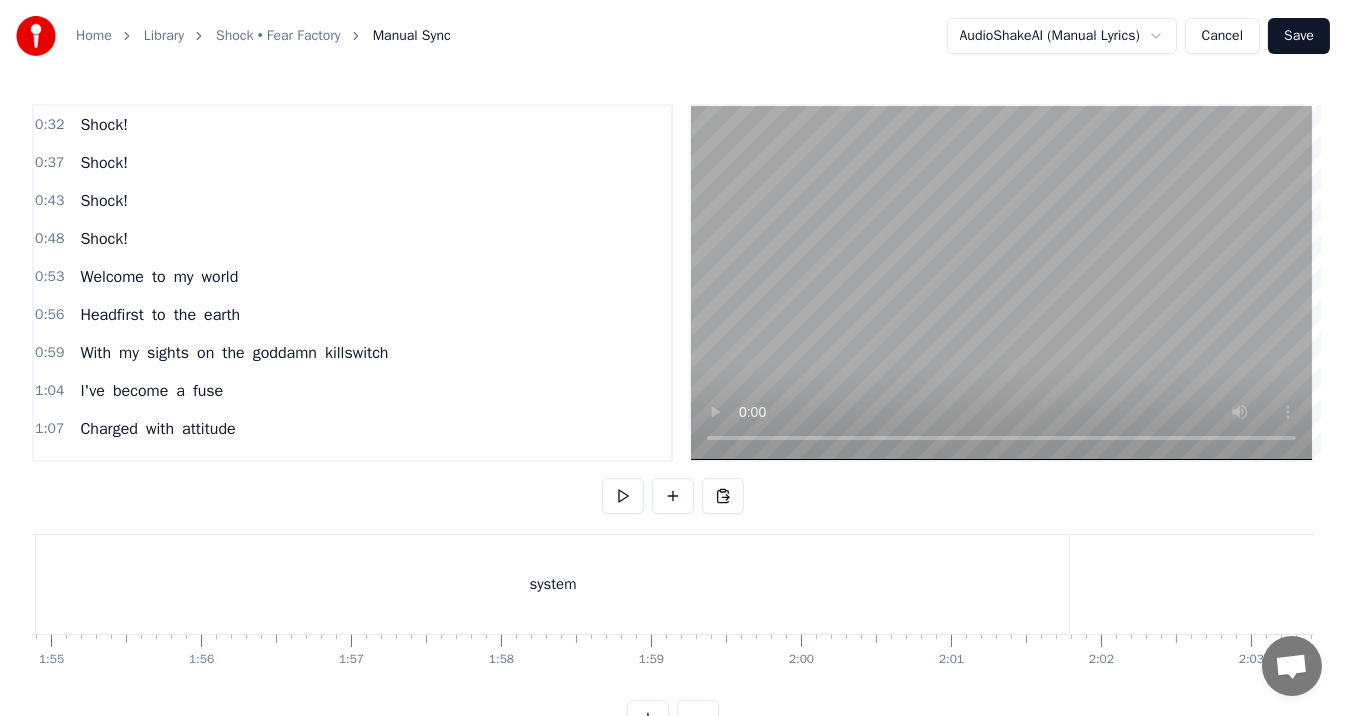 scroll, scrollTop: 0, scrollLeft: 17257, axis: horizontal 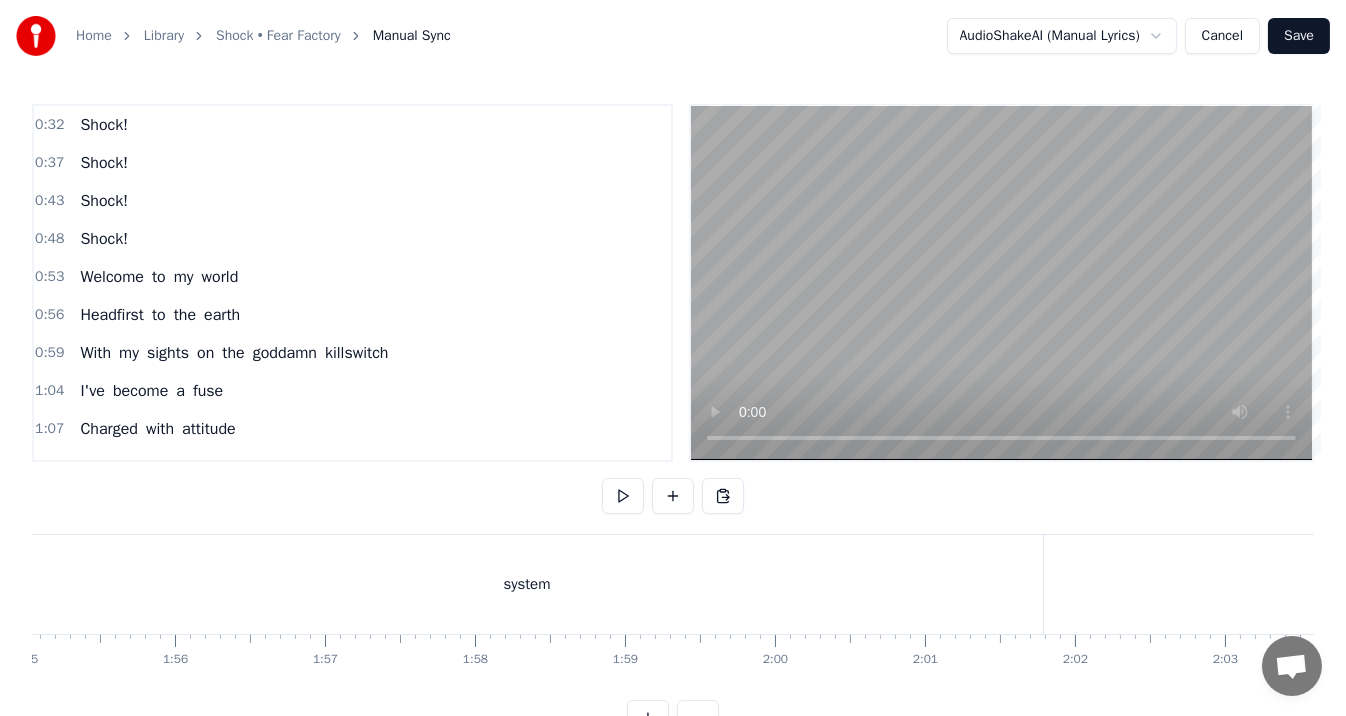 click on "system" at bounding box center (526, 584) 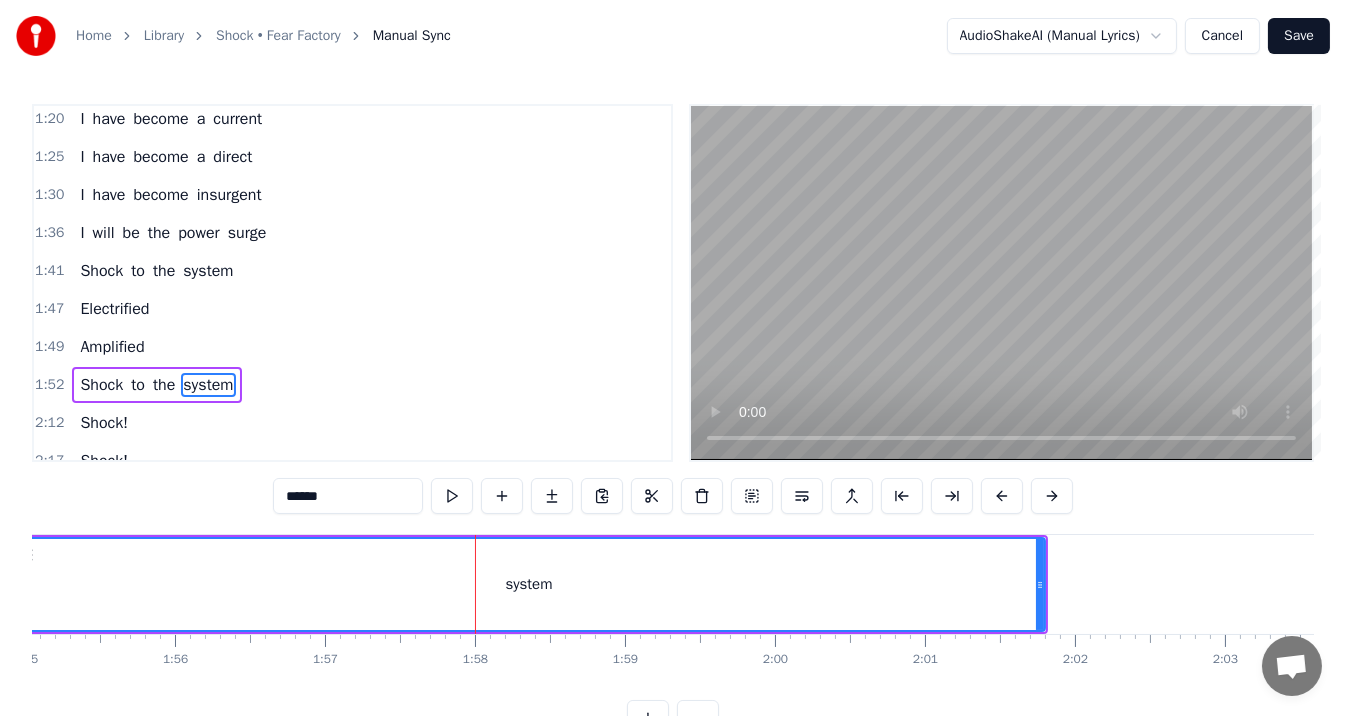 scroll, scrollTop: 492, scrollLeft: 0, axis: vertical 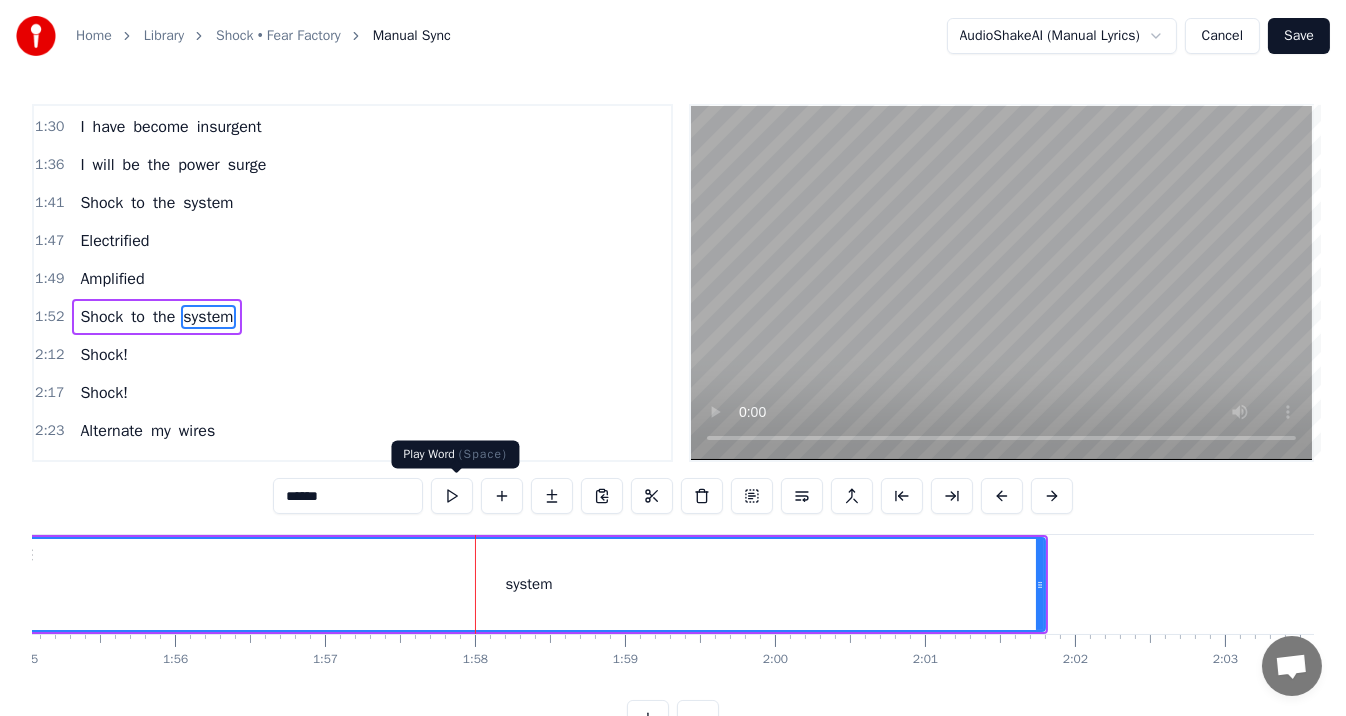 click at bounding box center (452, 496) 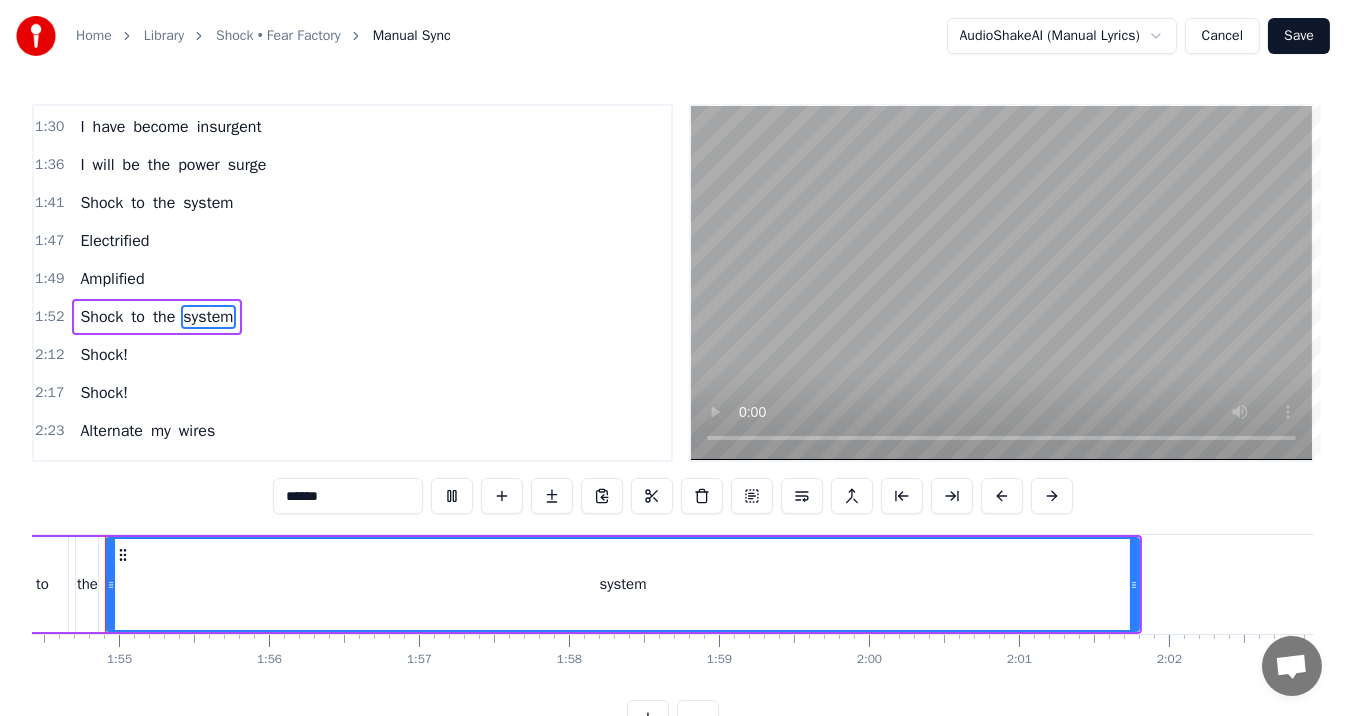 scroll, scrollTop: 0, scrollLeft: 17134, axis: horizontal 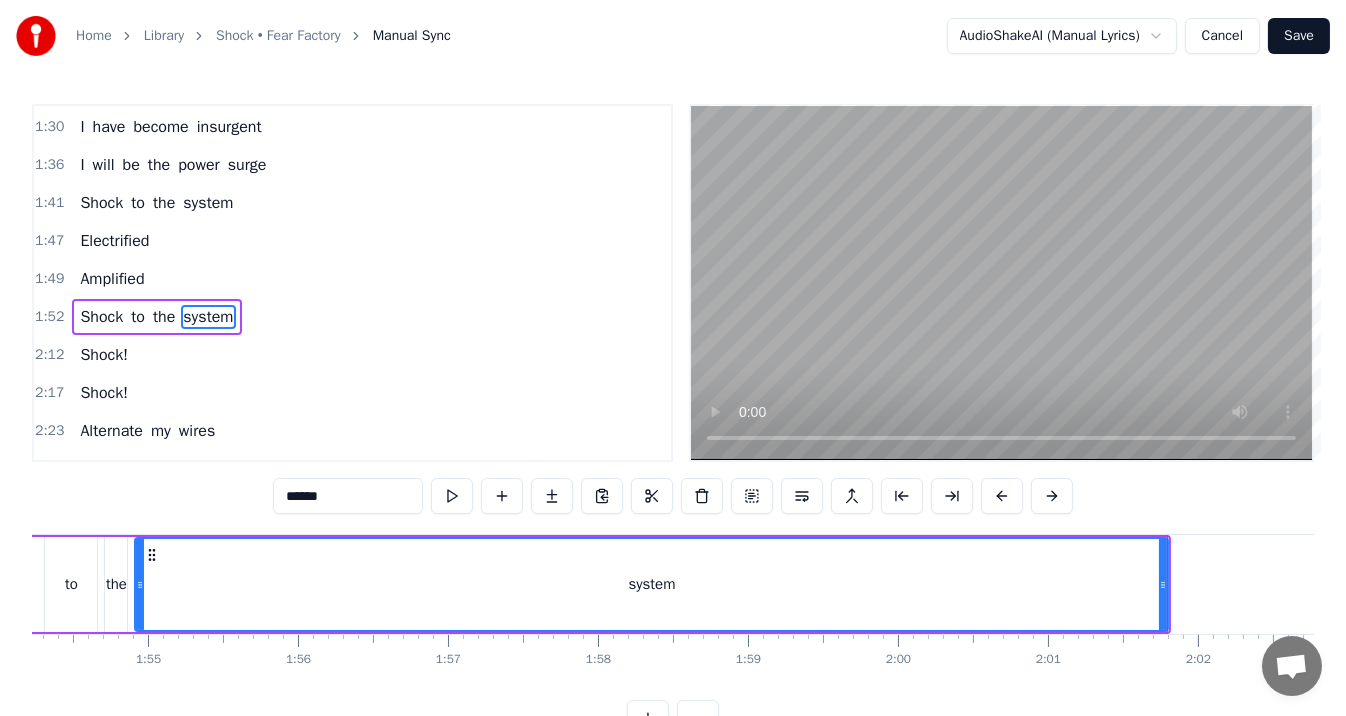 click at bounding box center (452, 496) 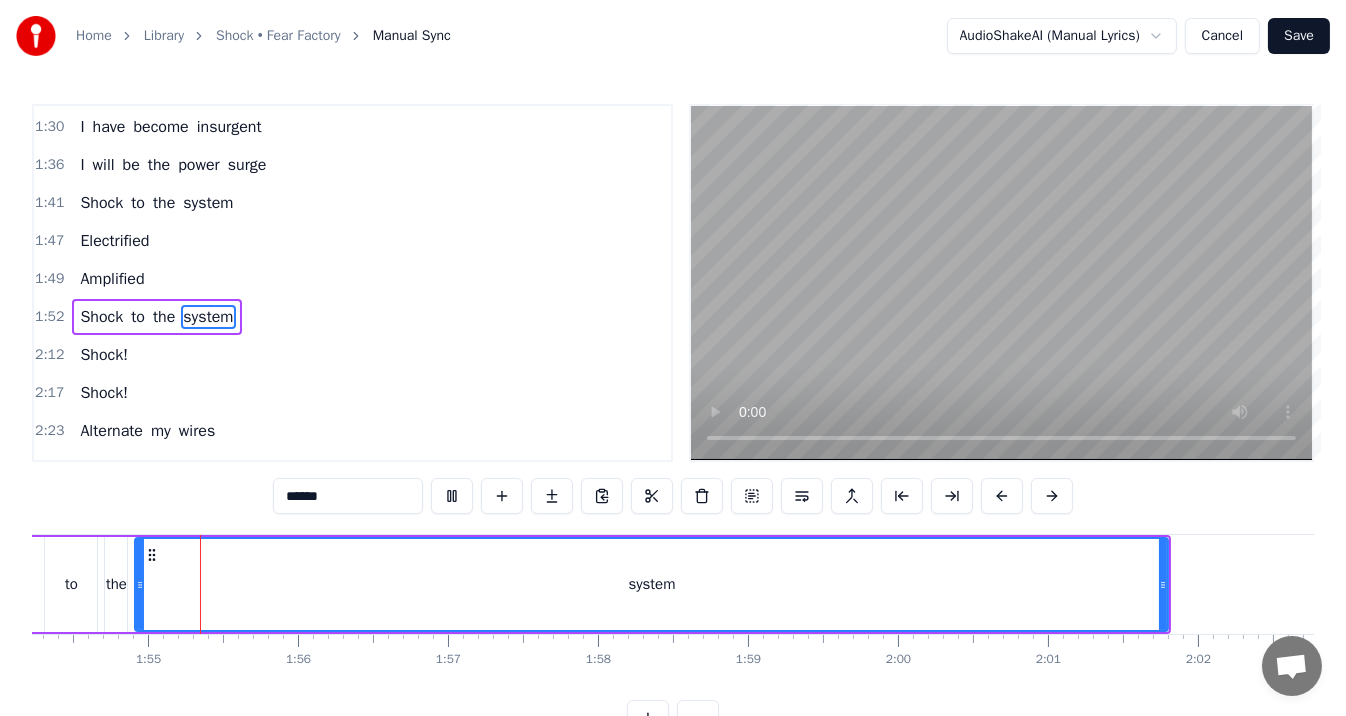 click at bounding box center (452, 496) 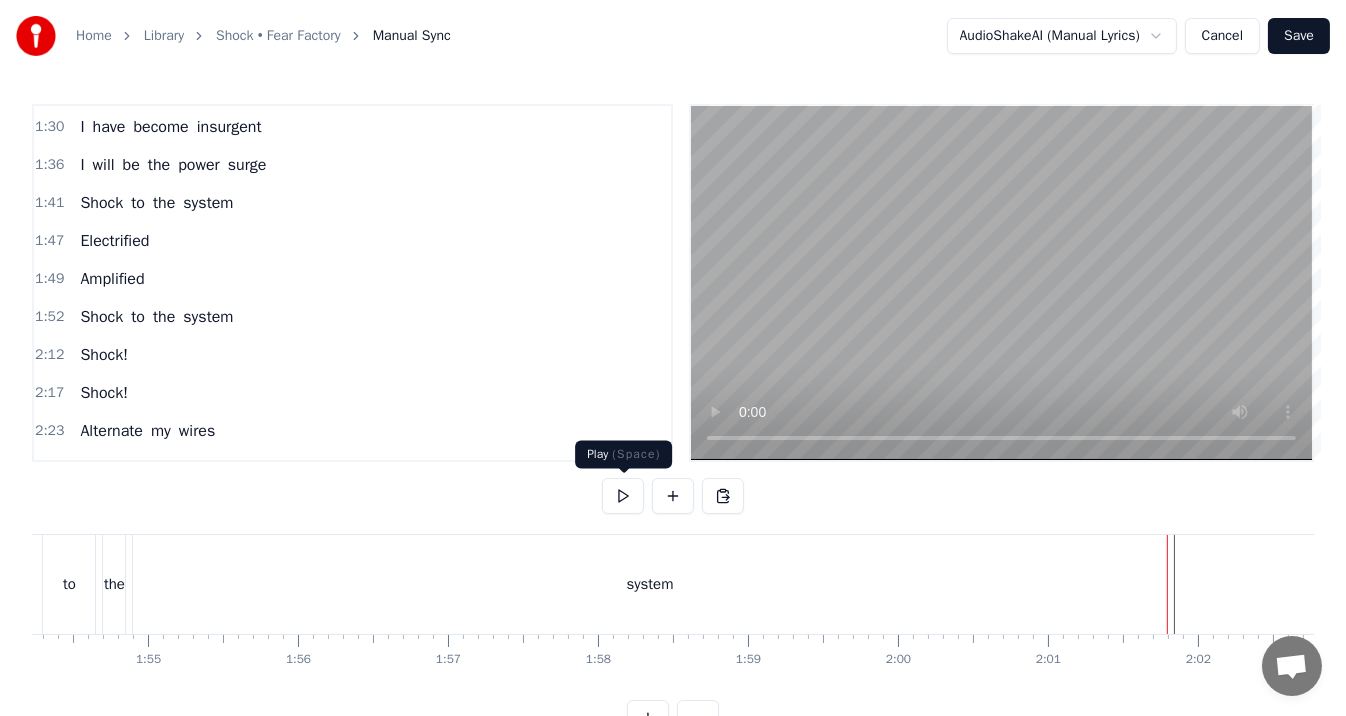 click at bounding box center [623, 496] 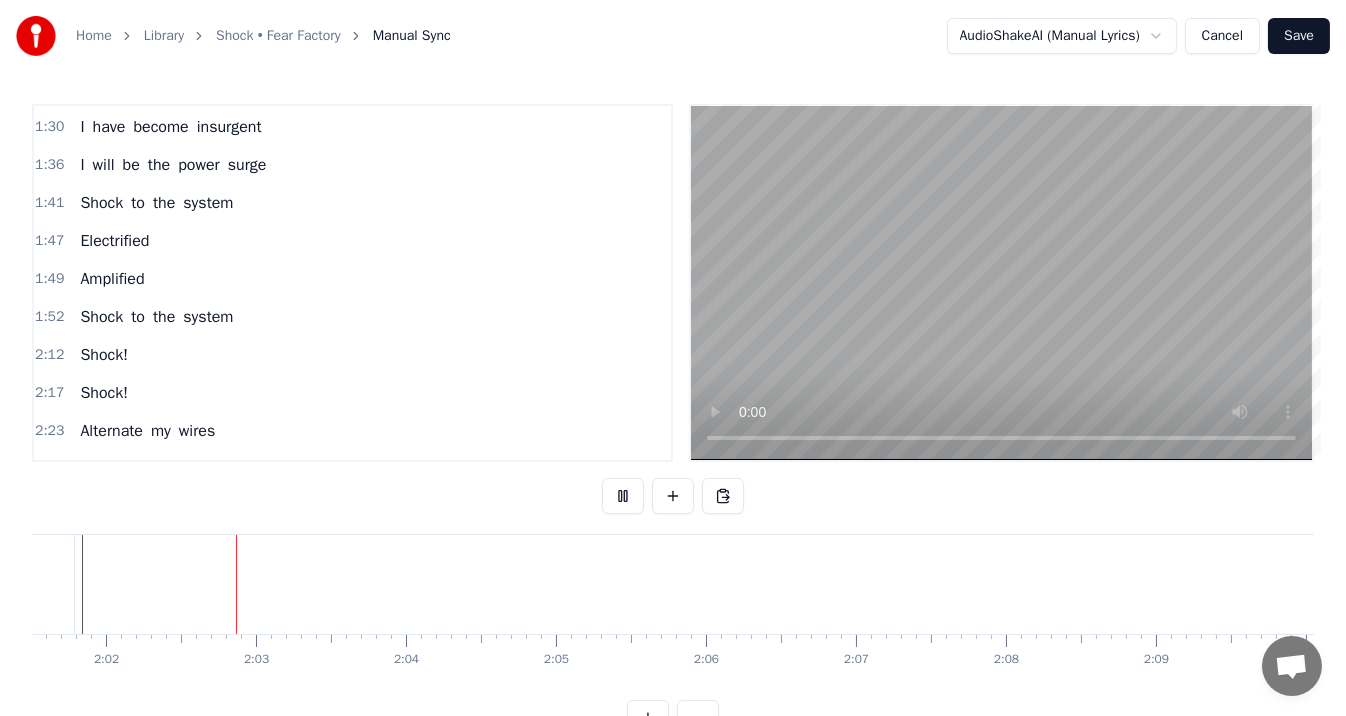 scroll, scrollTop: 0, scrollLeft: 18236, axis: horizontal 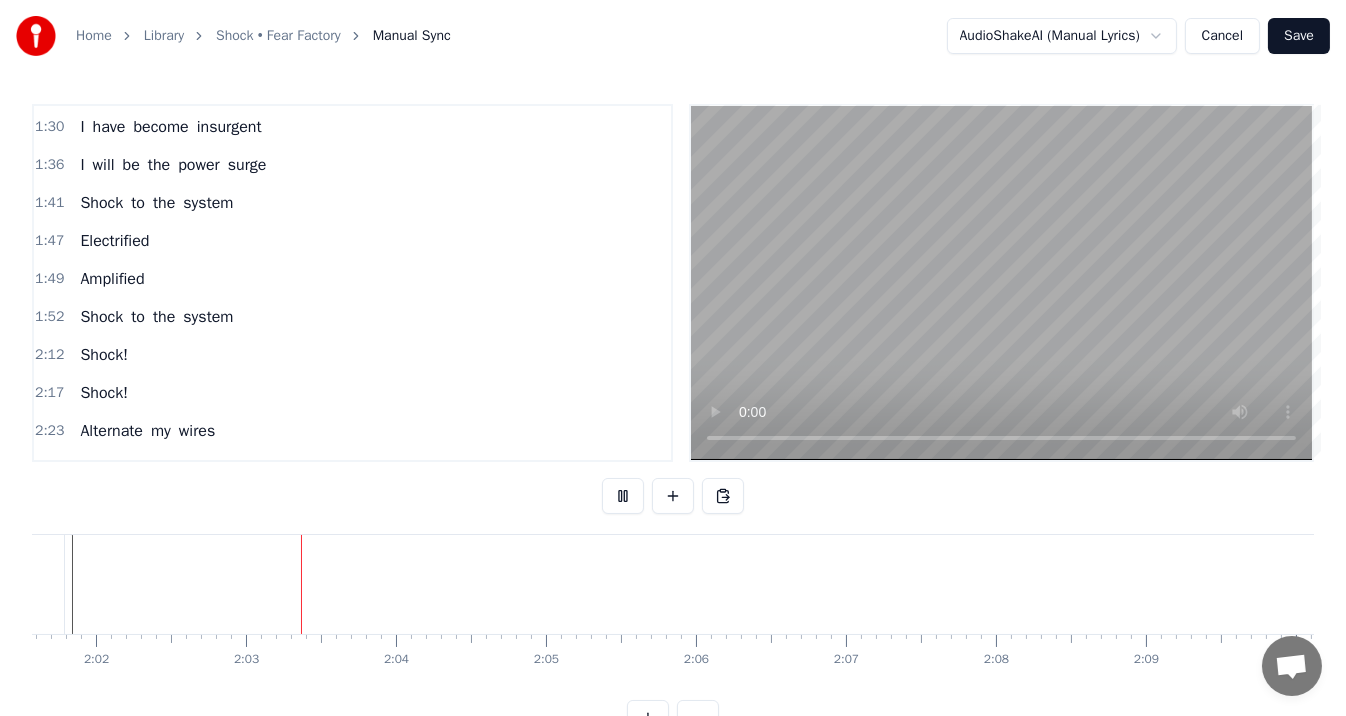 click at bounding box center [623, 496] 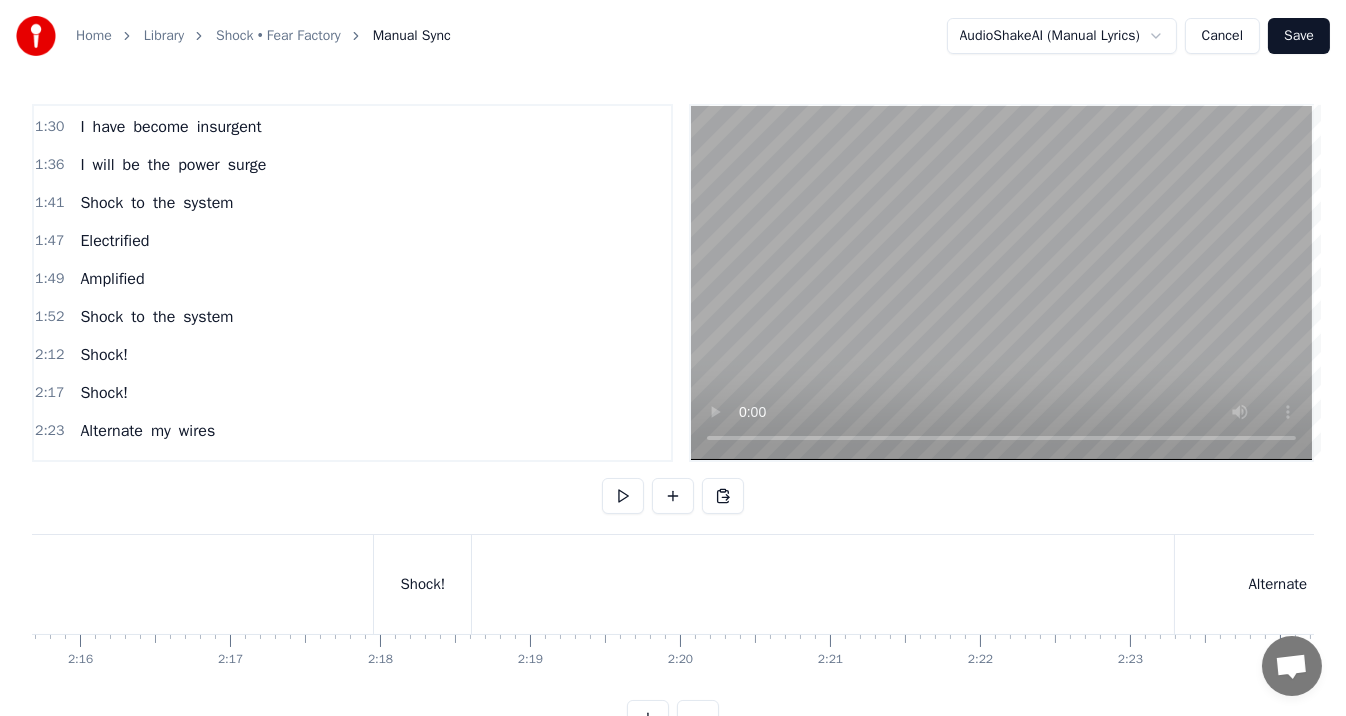 scroll, scrollTop: 0, scrollLeft: 20480, axis: horizontal 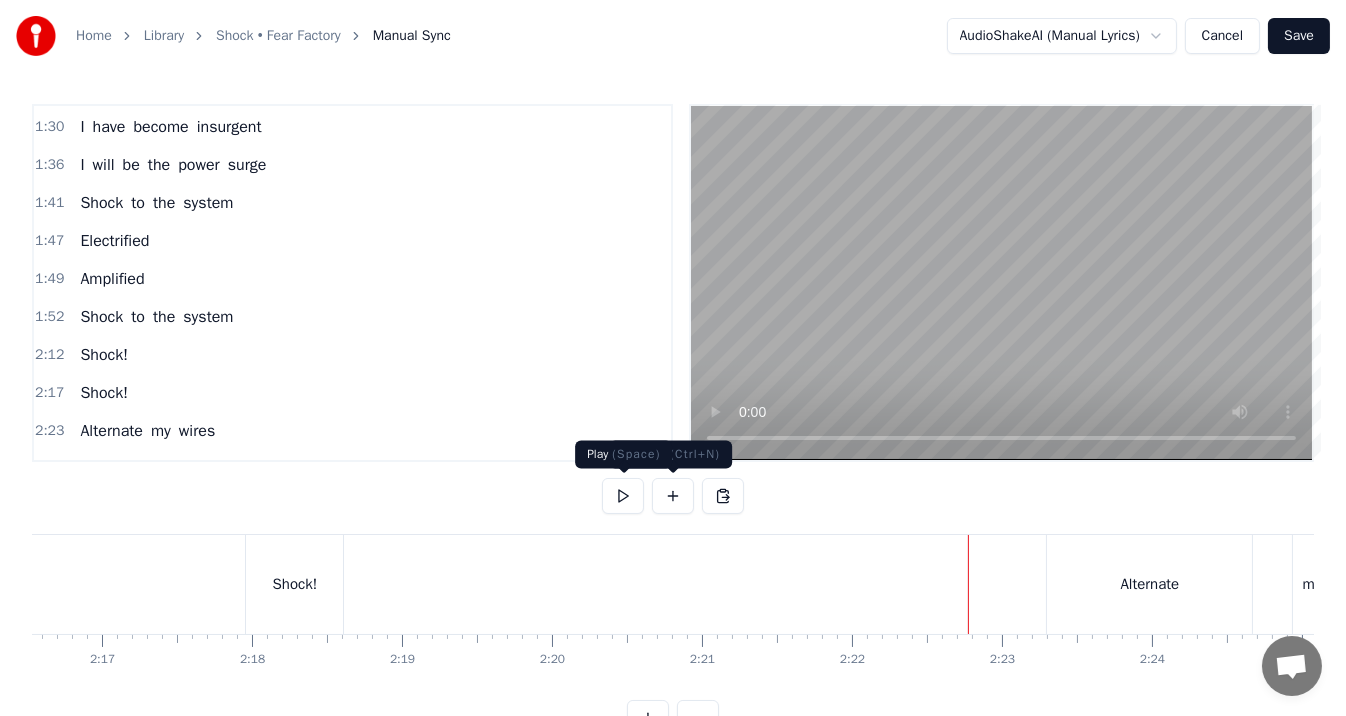 click at bounding box center [623, 496] 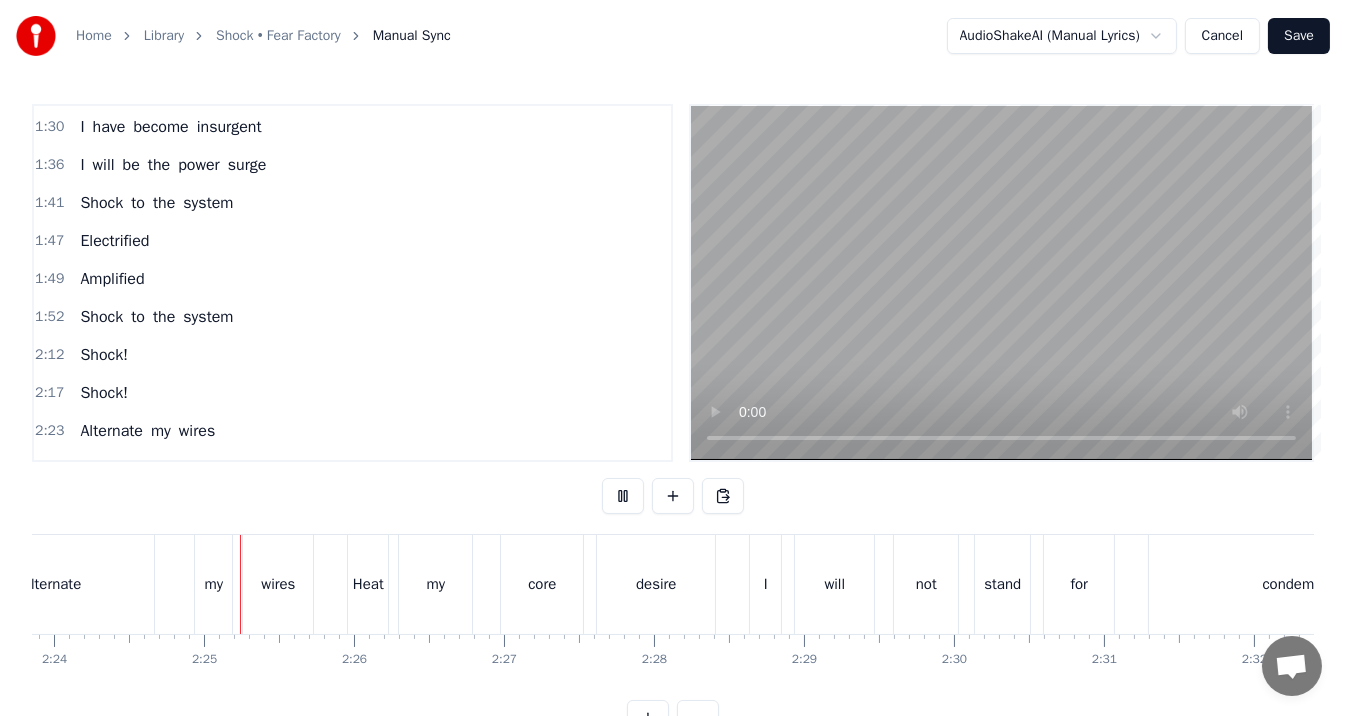scroll, scrollTop: 0, scrollLeft: 21586, axis: horizontal 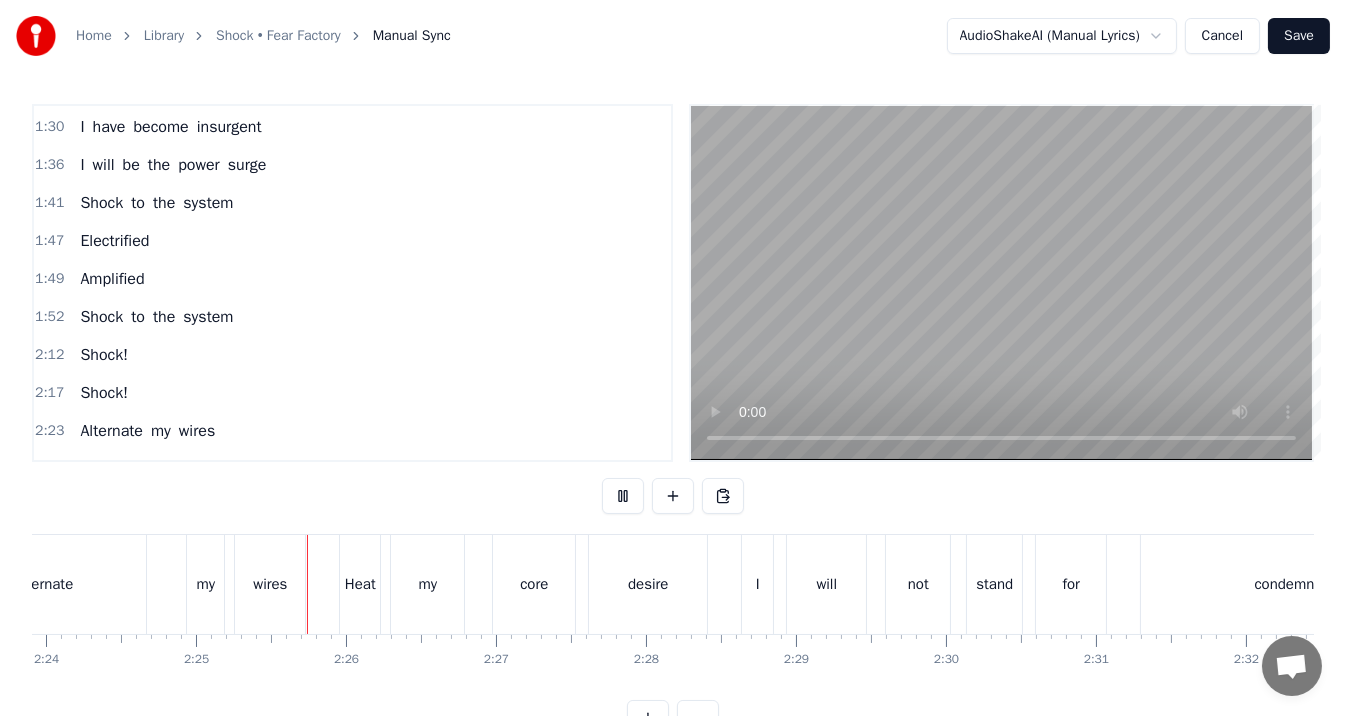 click at bounding box center (623, 496) 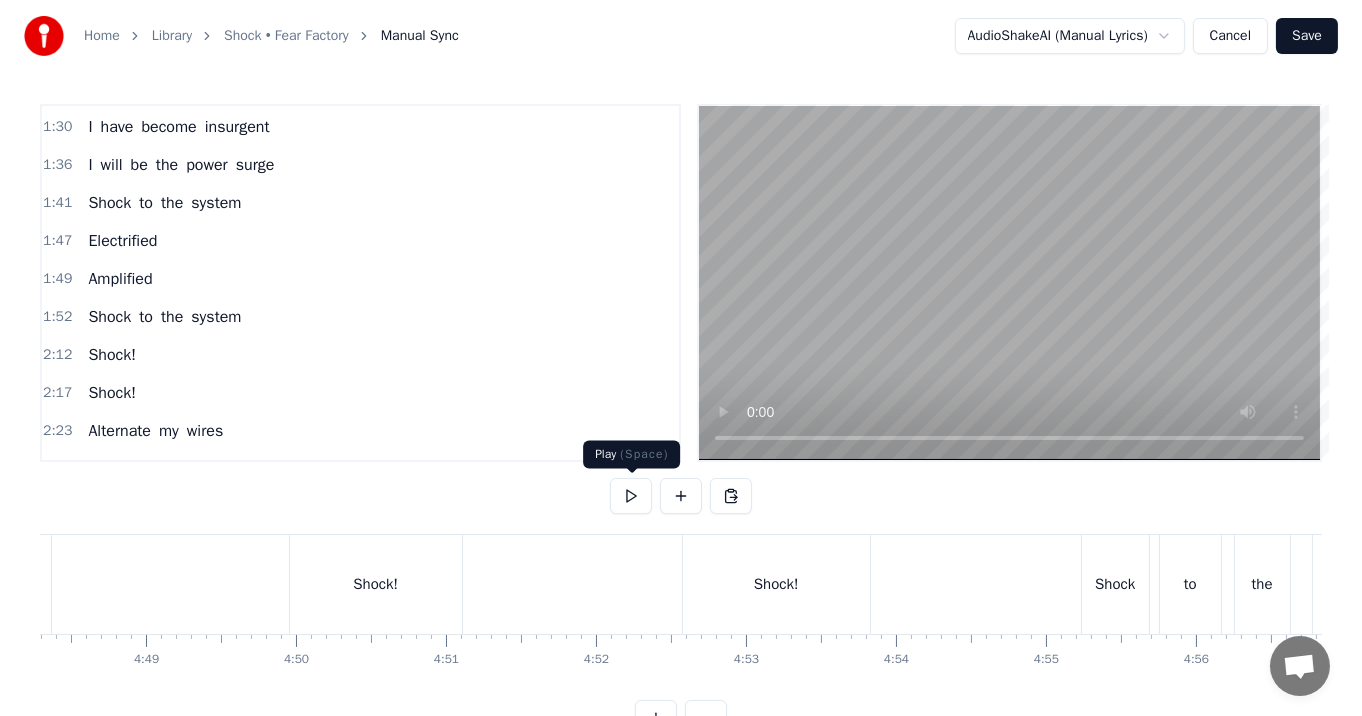 scroll, scrollTop: 0, scrollLeft: 43422, axis: horizontal 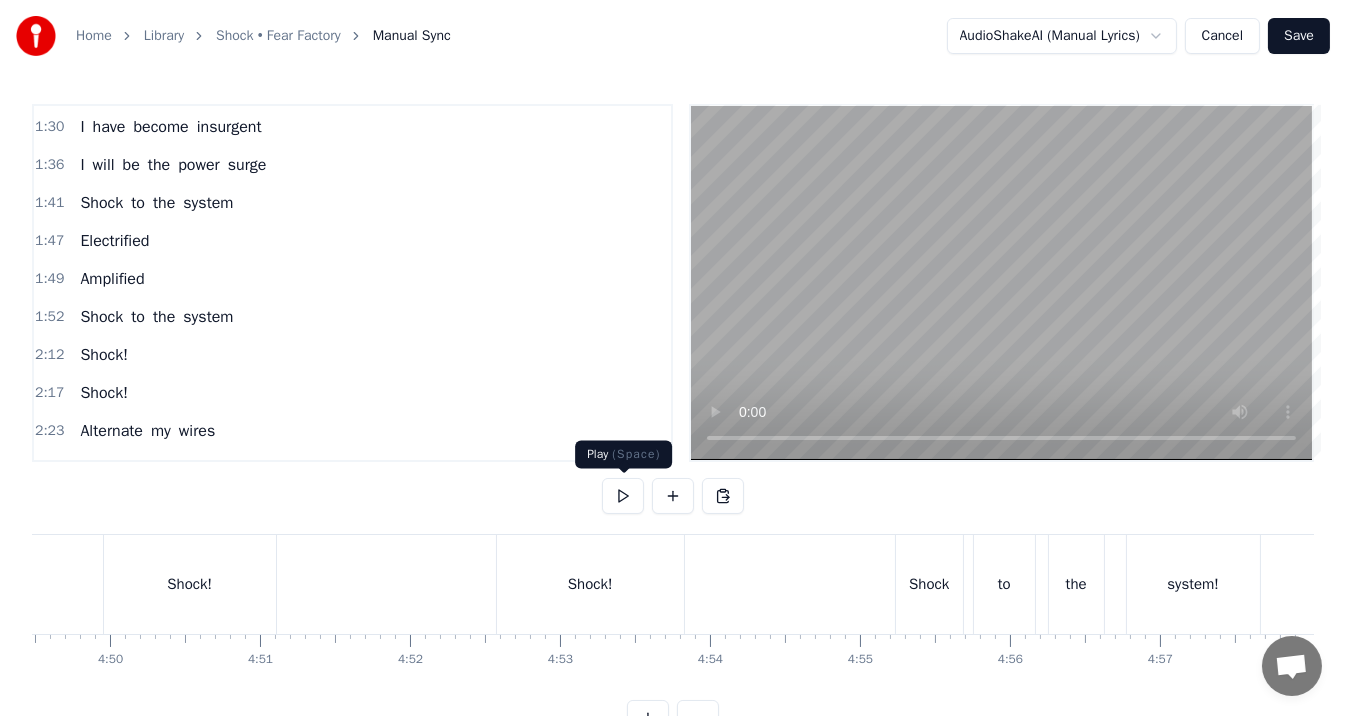 click on "Save" at bounding box center [1299, 36] 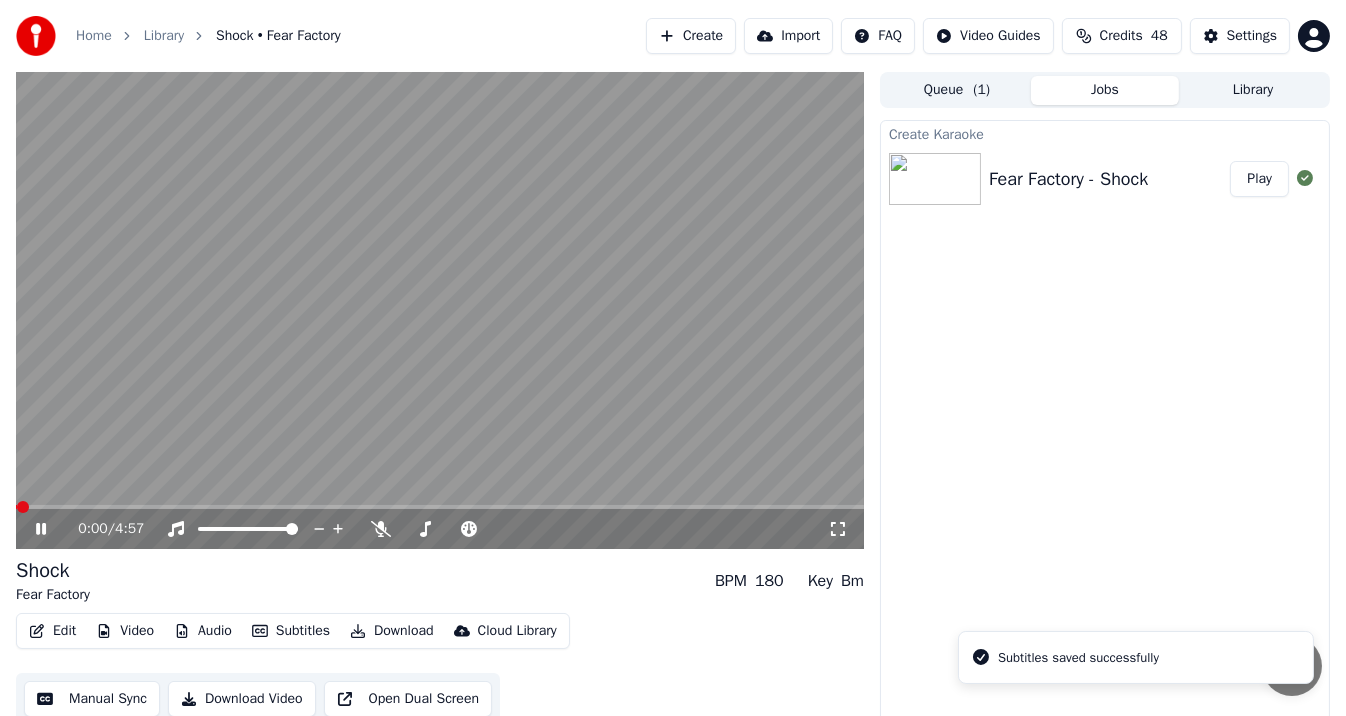 click at bounding box center [440, 310] 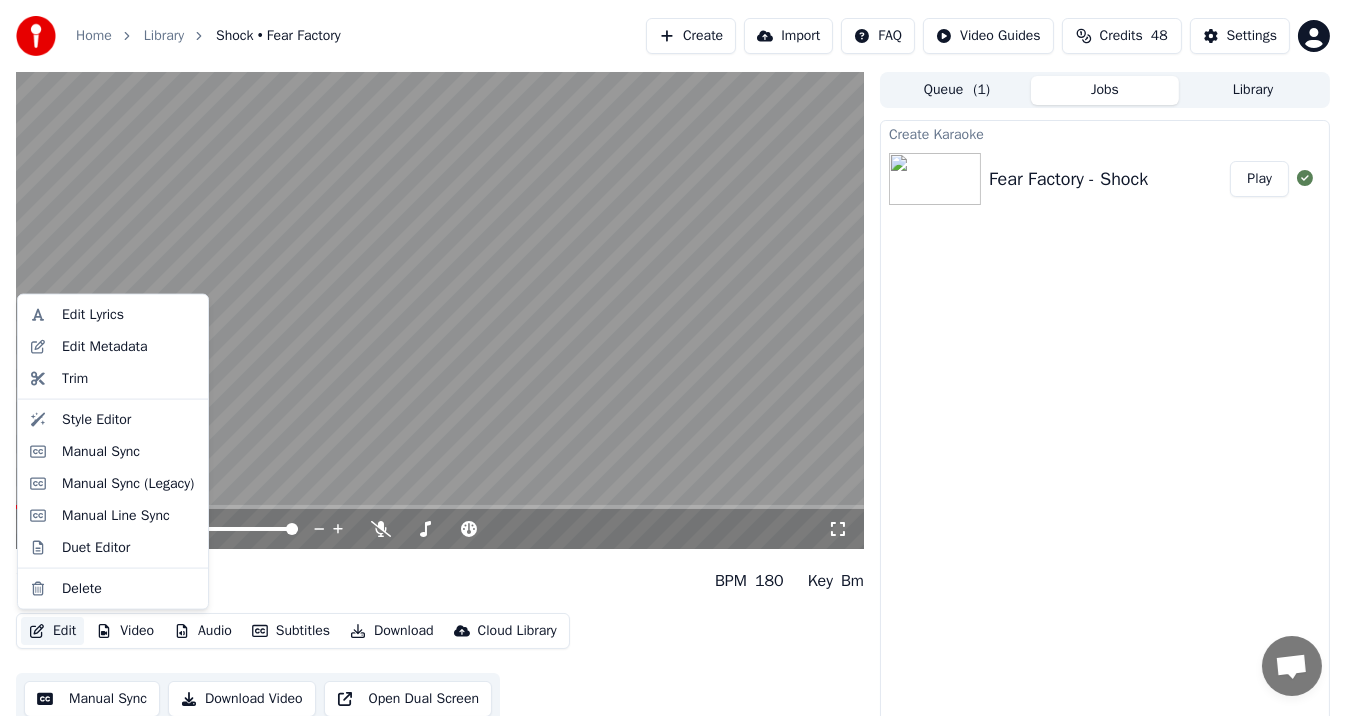 click on "Edit" at bounding box center (52, 631) 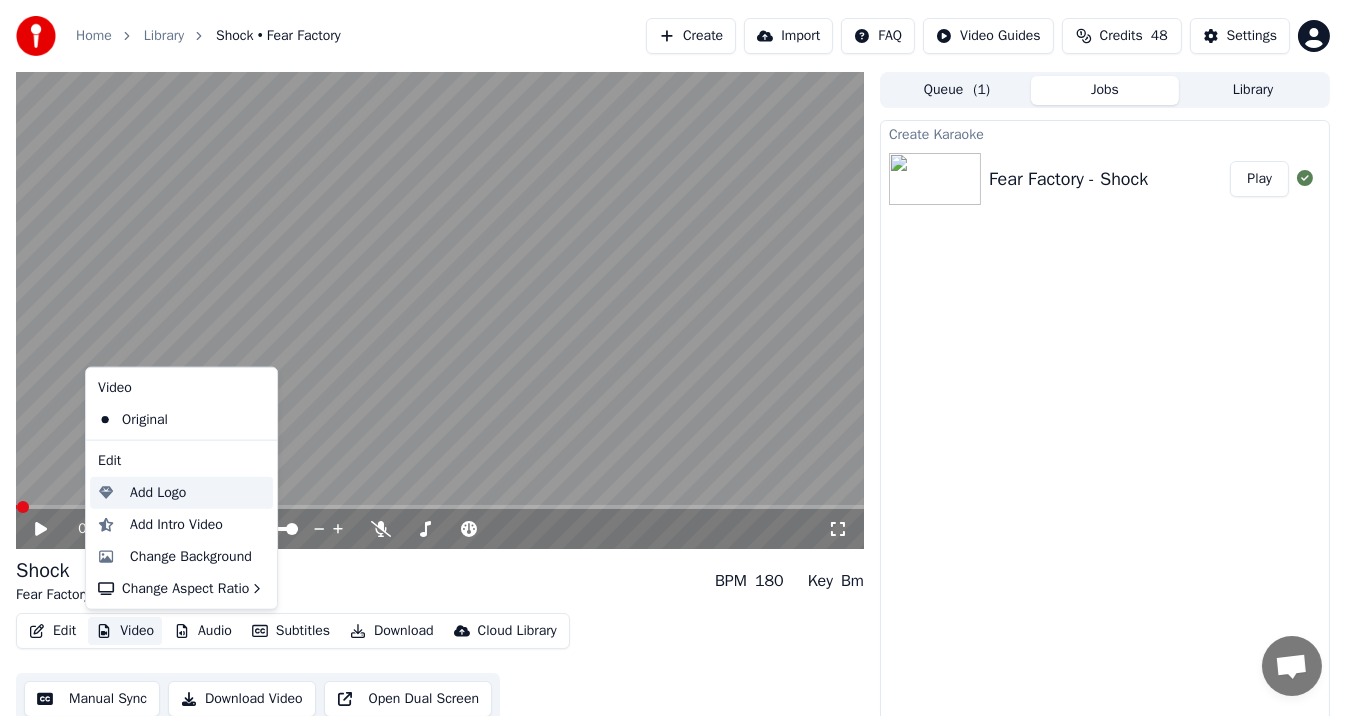 click on "Add Logo" at bounding box center [158, 493] 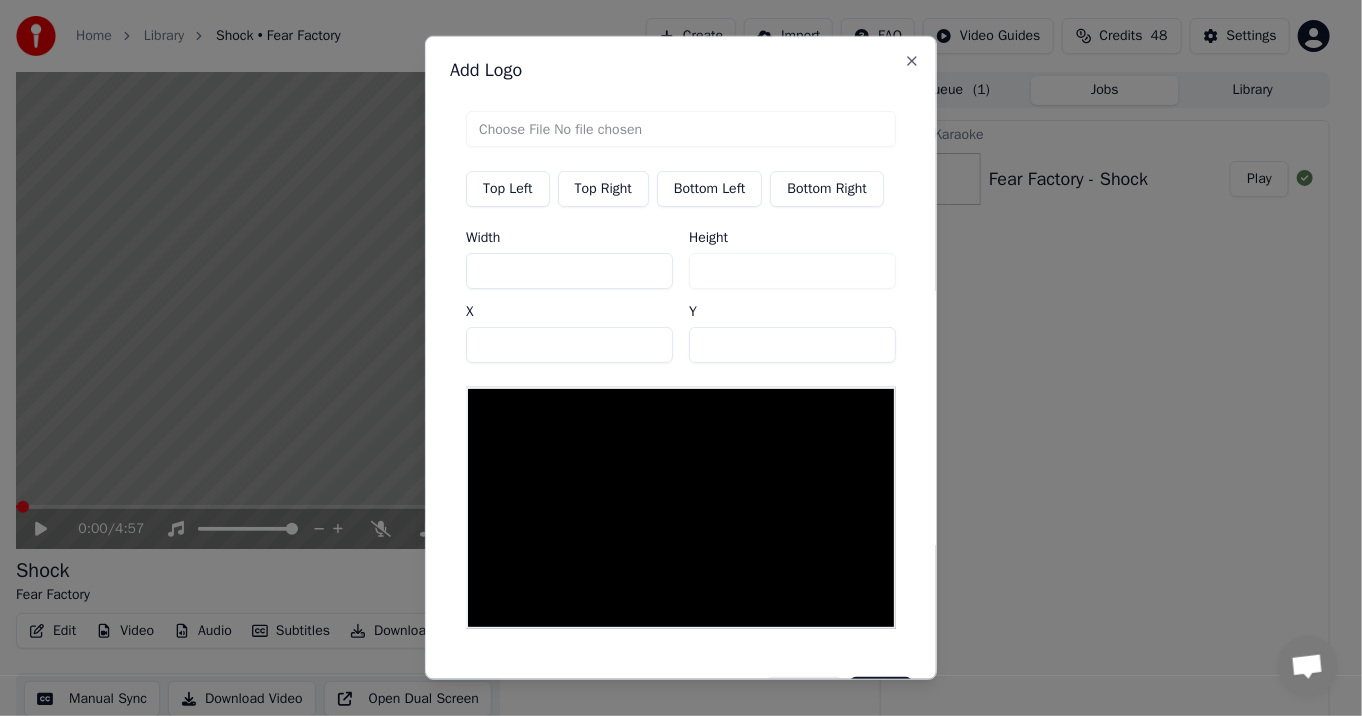 click at bounding box center [681, 129] 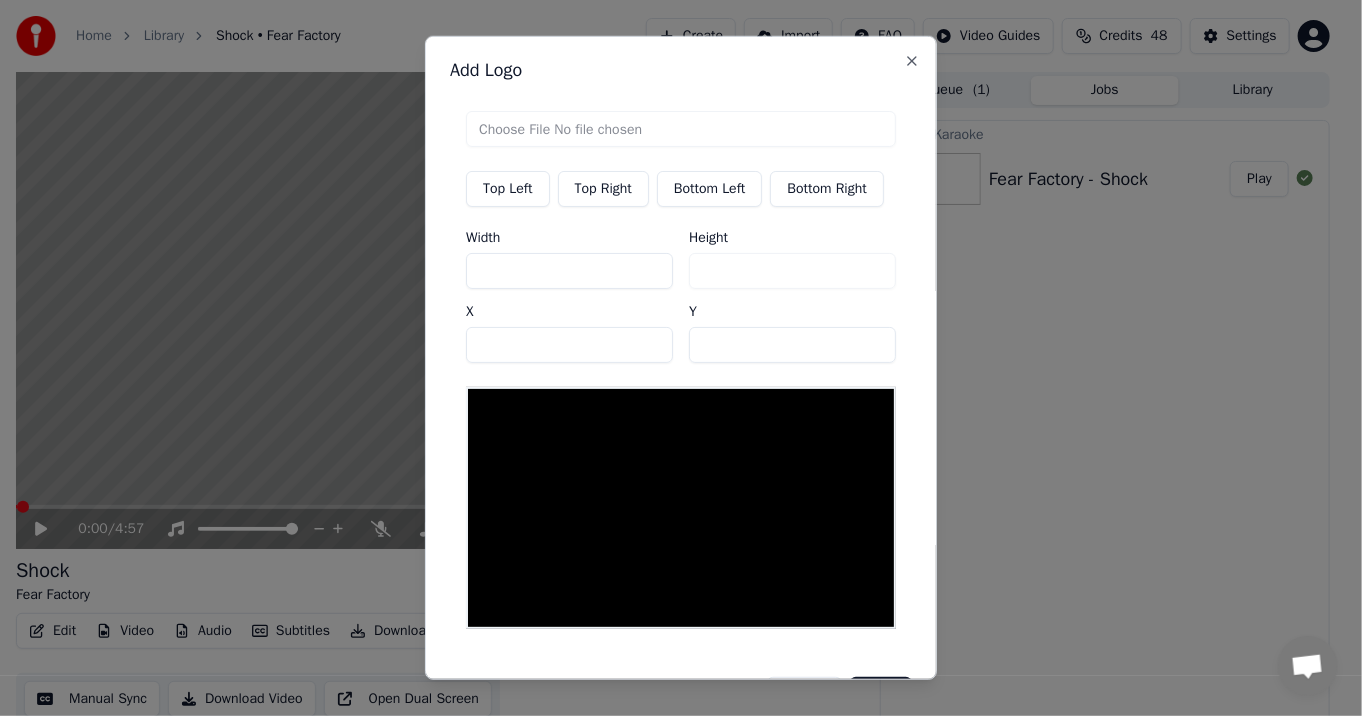 type on "**********" 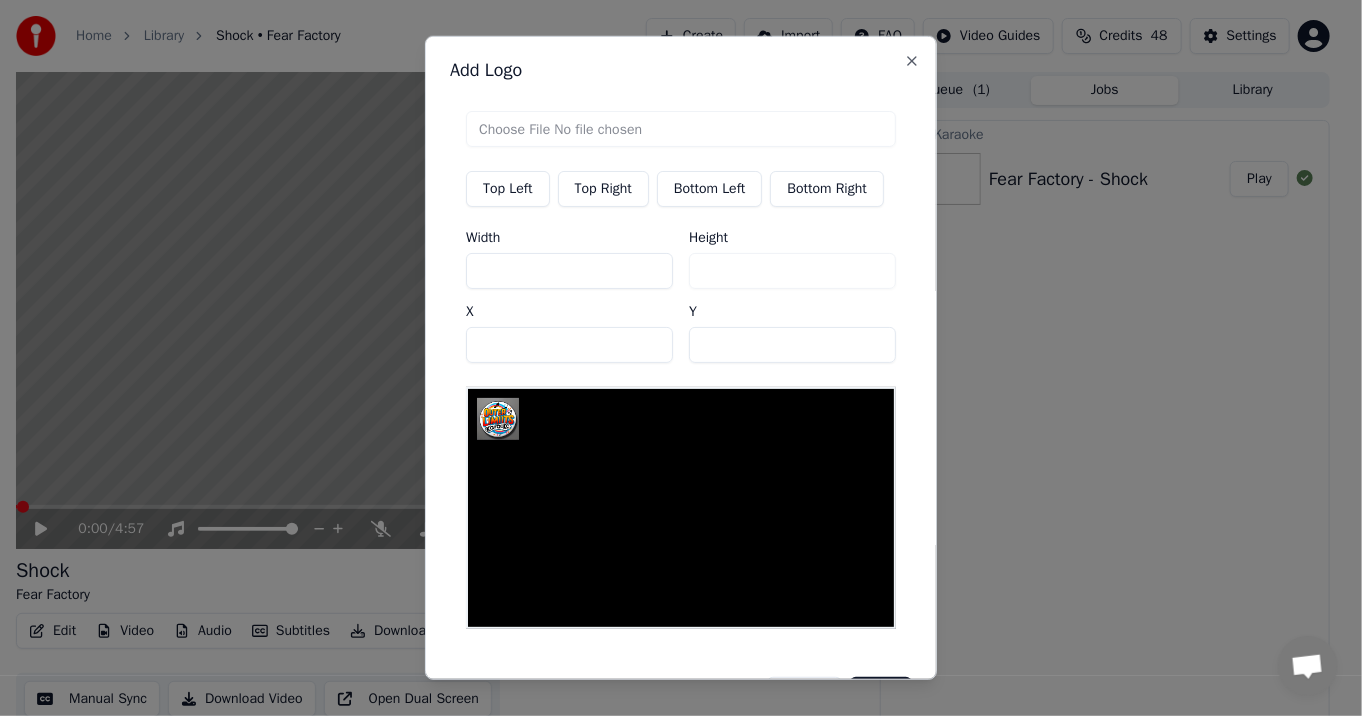 click on "Top Right" at bounding box center [603, 189] 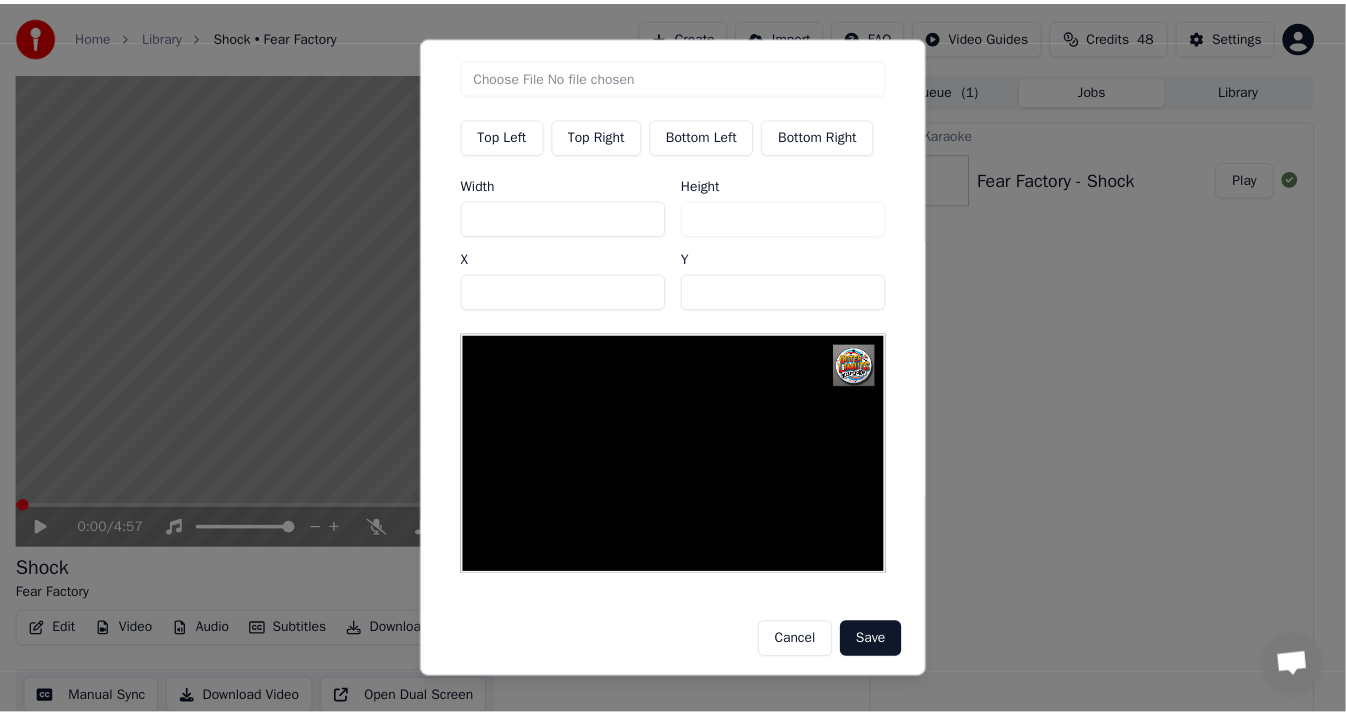 scroll, scrollTop: 57, scrollLeft: 0, axis: vertical 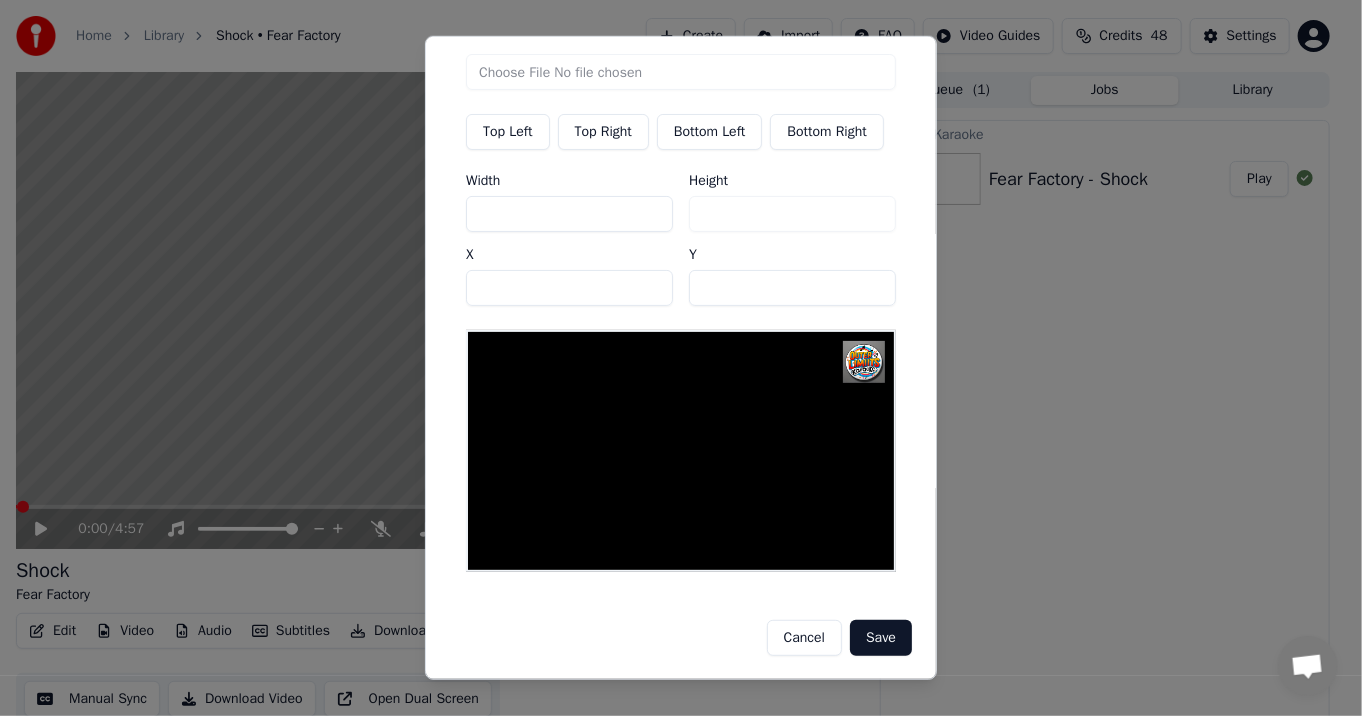 click on "Save" at bounding box center [881, 638] 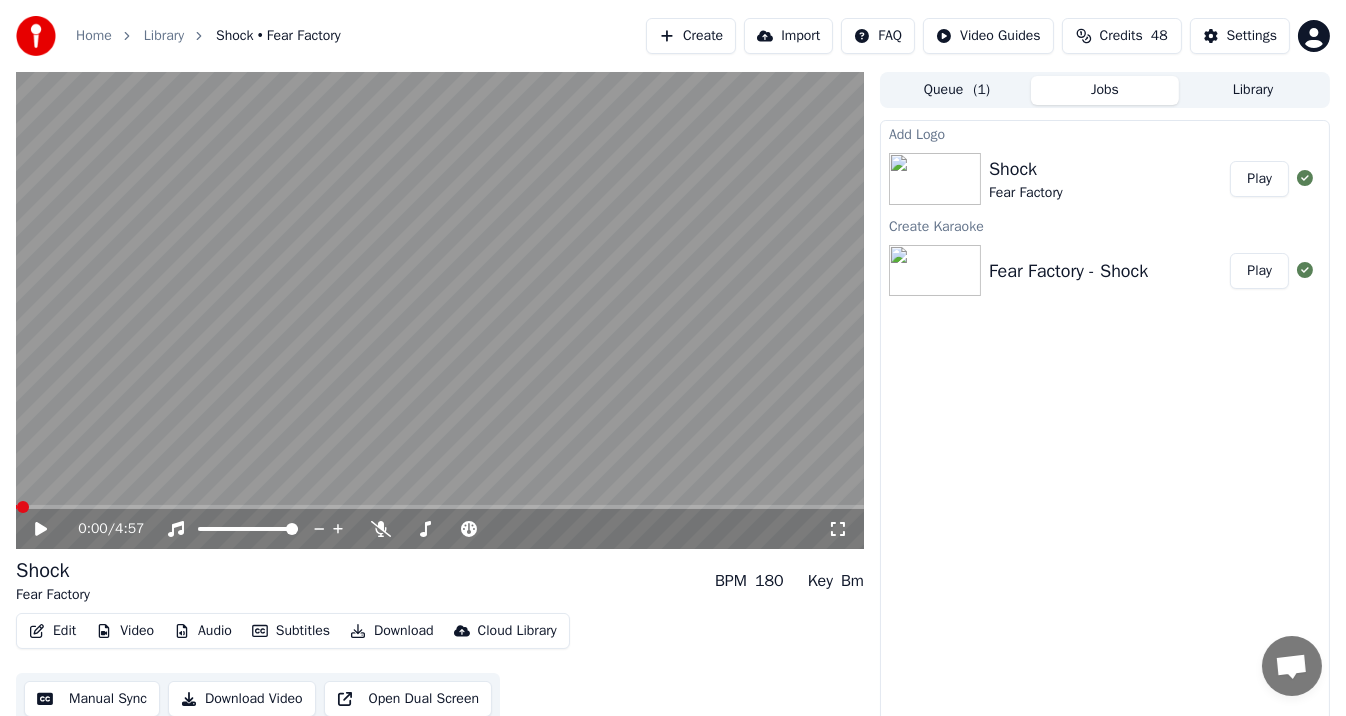 click on "Video" at bounding box center (125, 631) 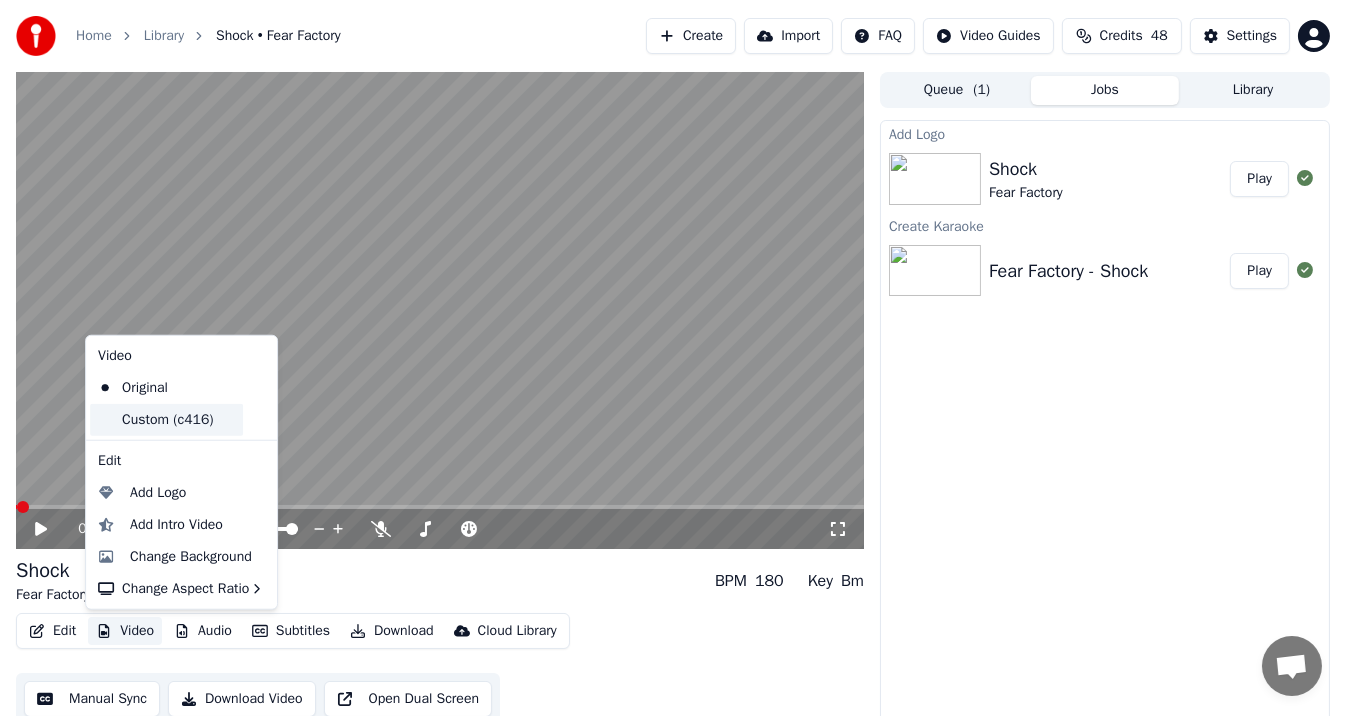 click on "Custom (c416)" at bounding box center (166, 420) 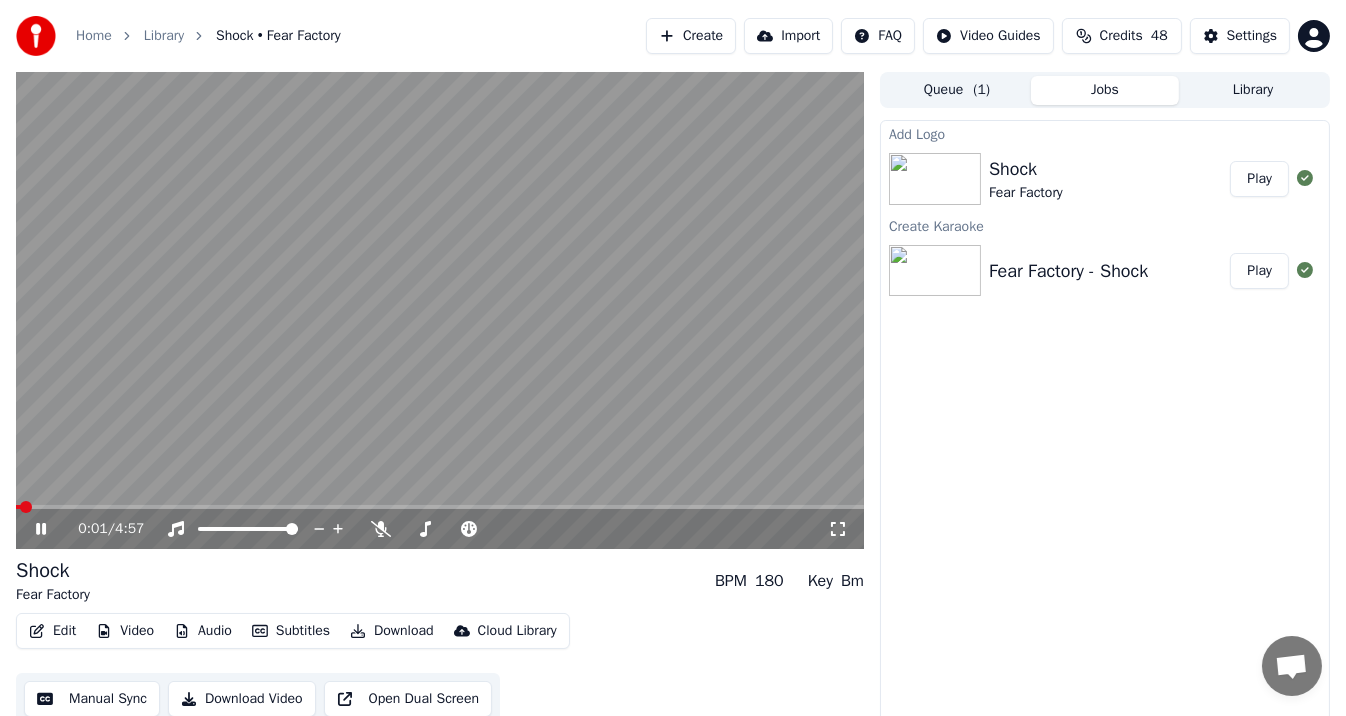 click at bounding box center (440, 310) 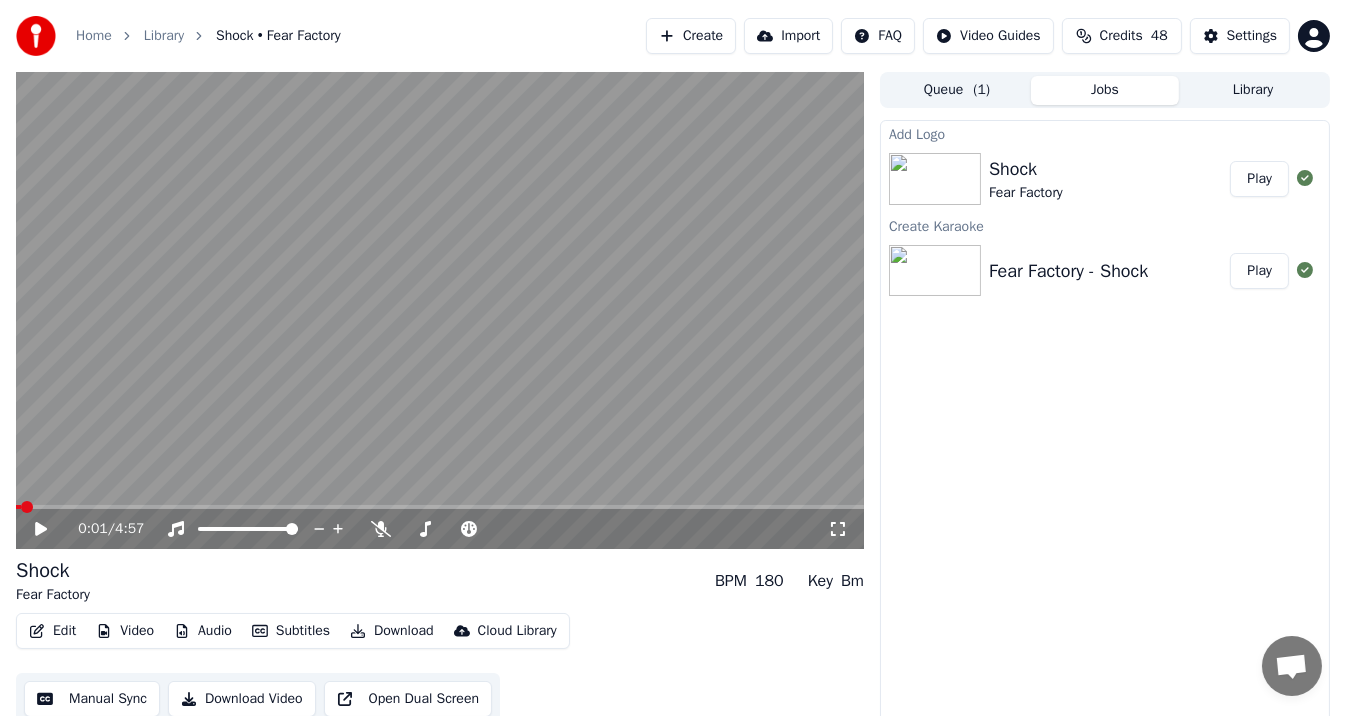 click on "Download" at bounding box center [392, 631] 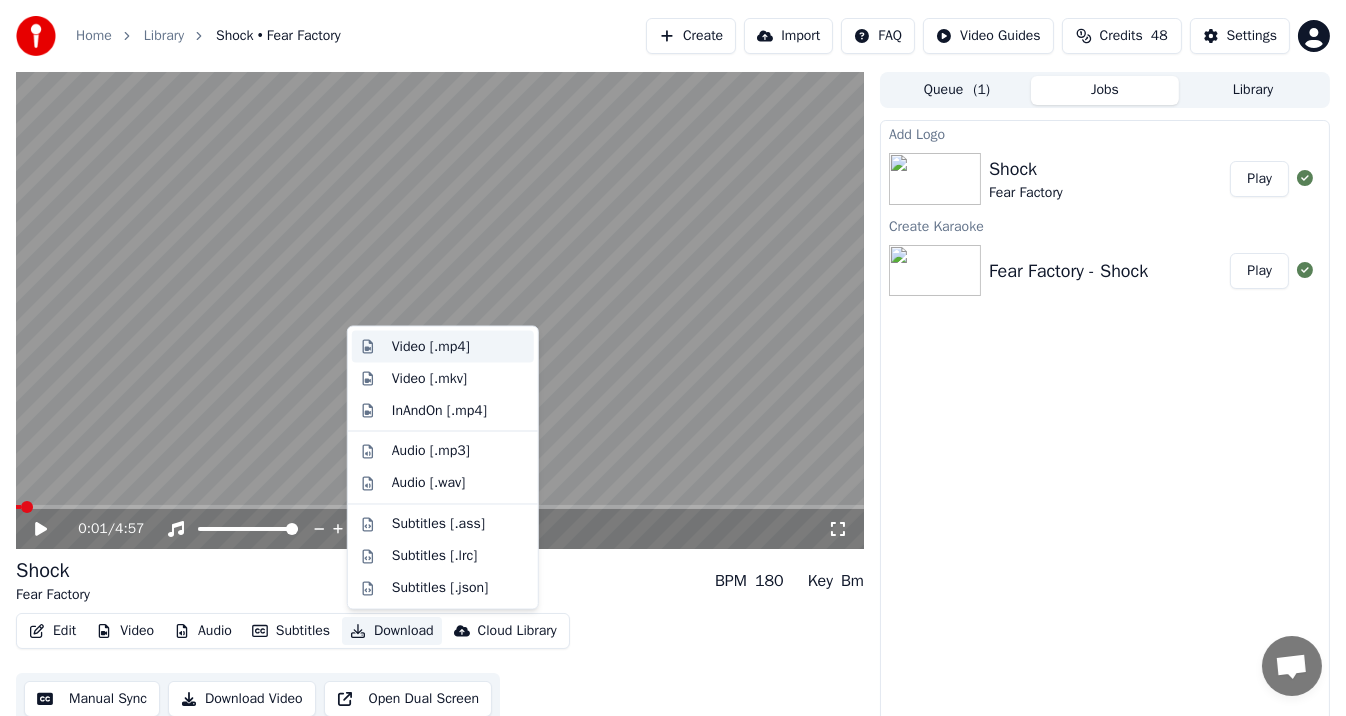 click on "Video [.mp4]" at bounding box center (431, 347) 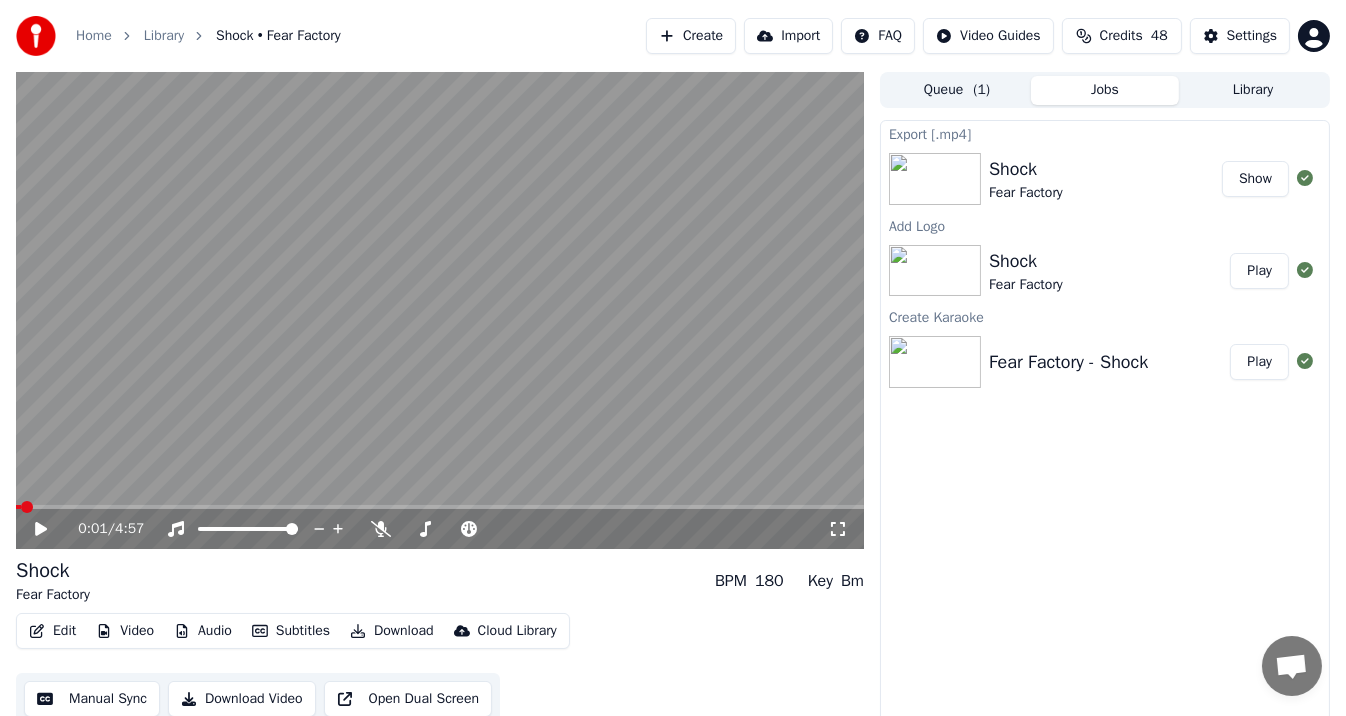 click on "Show" at bounding box center (1255, 179) 